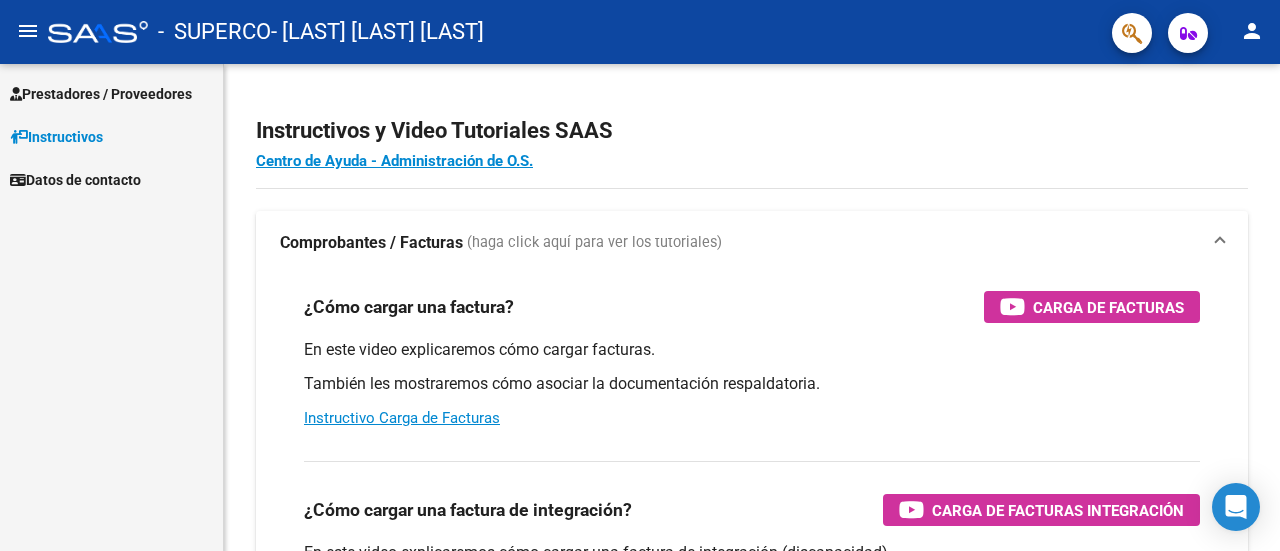scroll, scrollTop: 0, scrollLeft: 0, axis: both 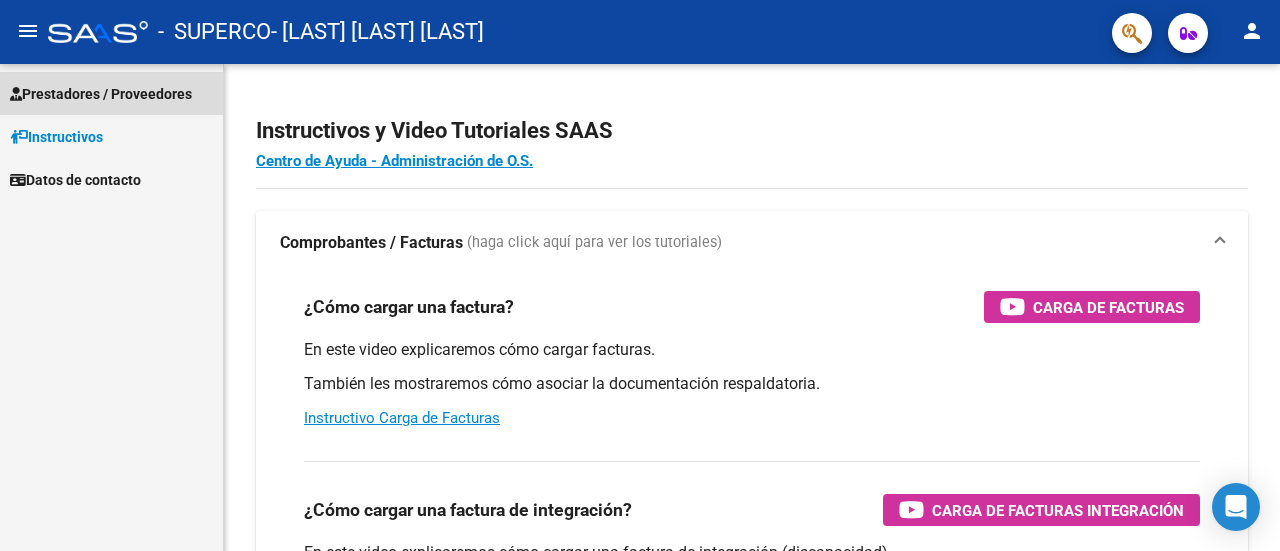 click on "Prestadores / Proveedores" at bounding box center (101, 94) 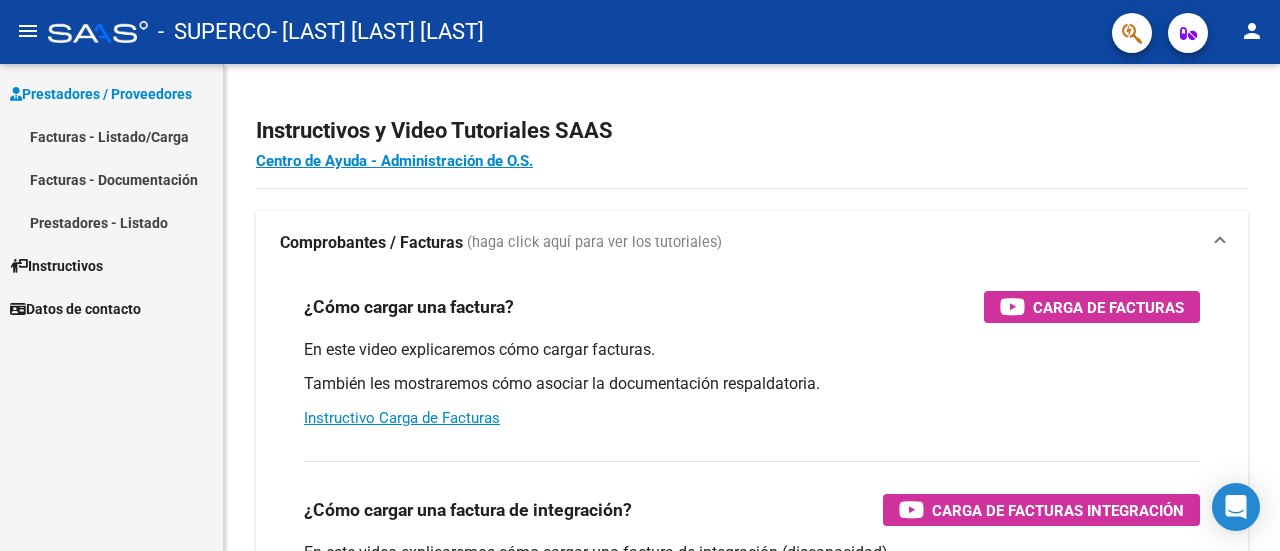 click on "Facturas - Documentación" at bounding box center [111, 179] 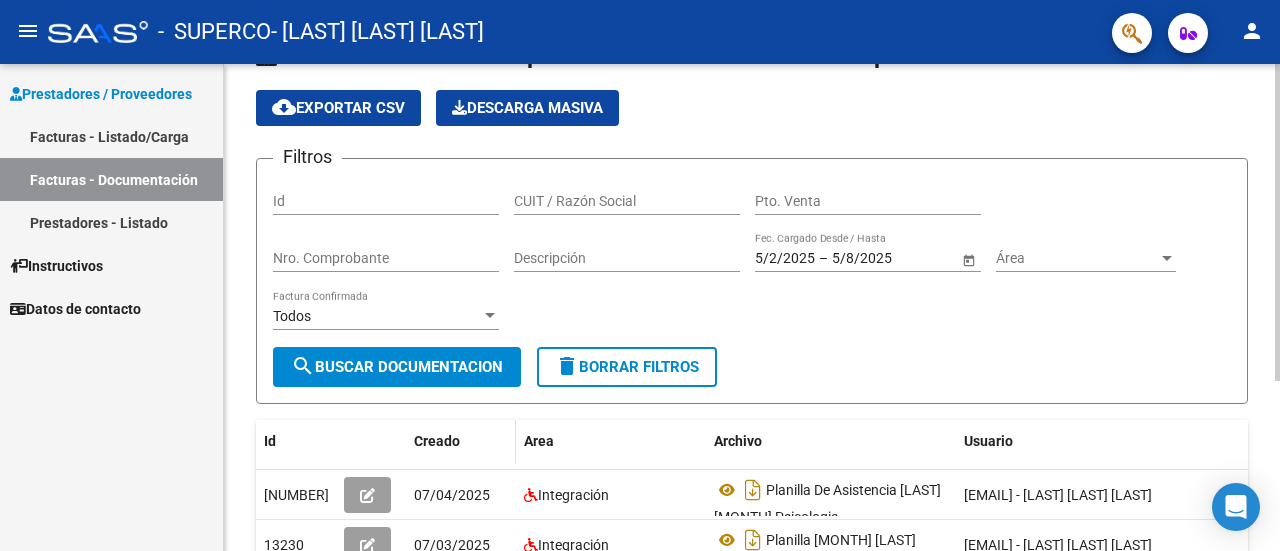 scroll, scrollTop: 0, scrollLeft: 0, axis: both 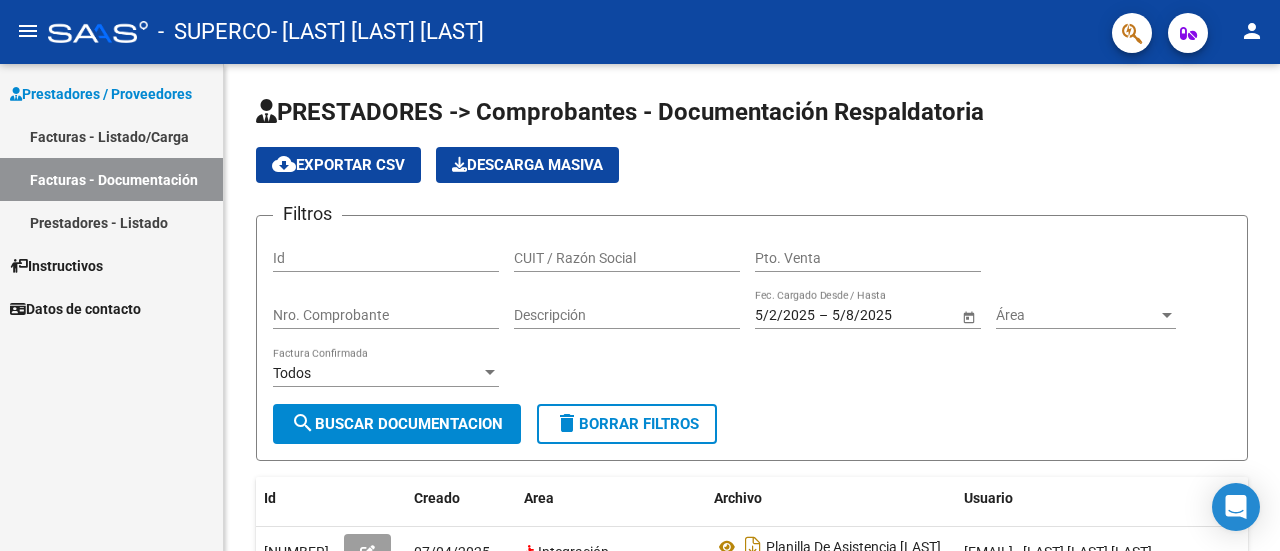 click on "Prestadores / Proveedores" at bounding box center (101, 94) 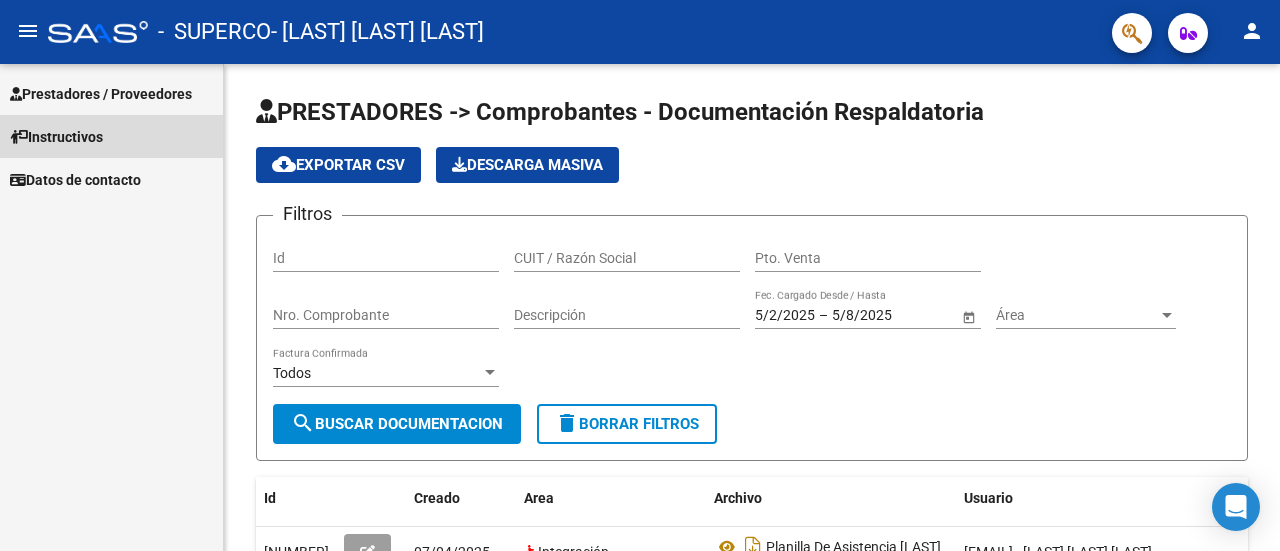 click on "Instructivos" at bounding box center [111, 136] 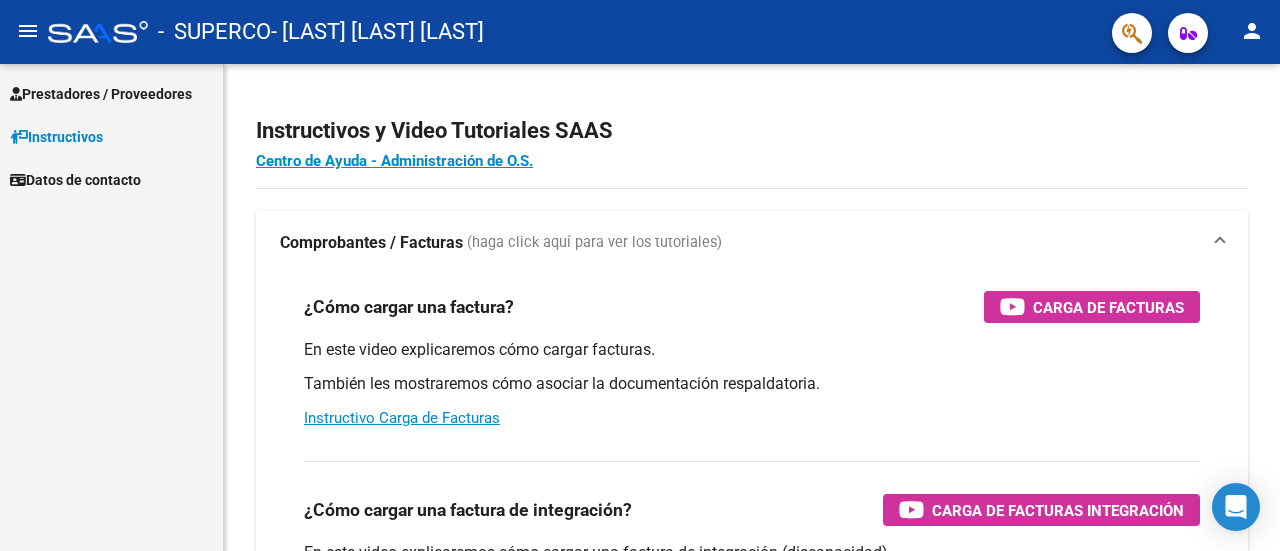 click on "Prestadores / Proveedores" at bounding box center (101, 94) 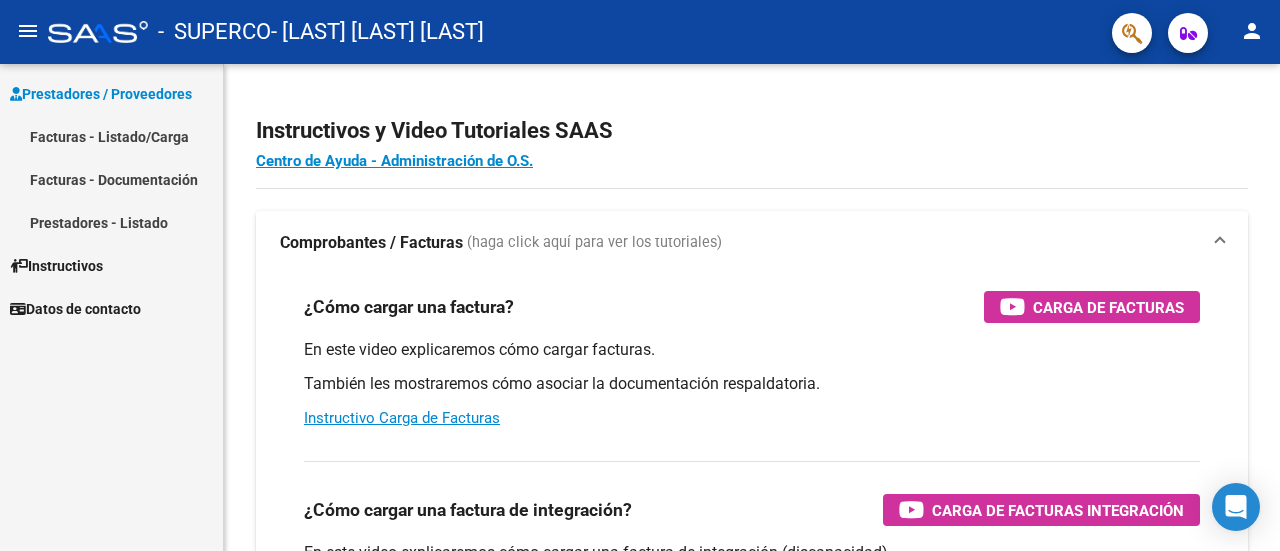 click on "Facturas - Listado/Carga" at bounding box center (111, 136) 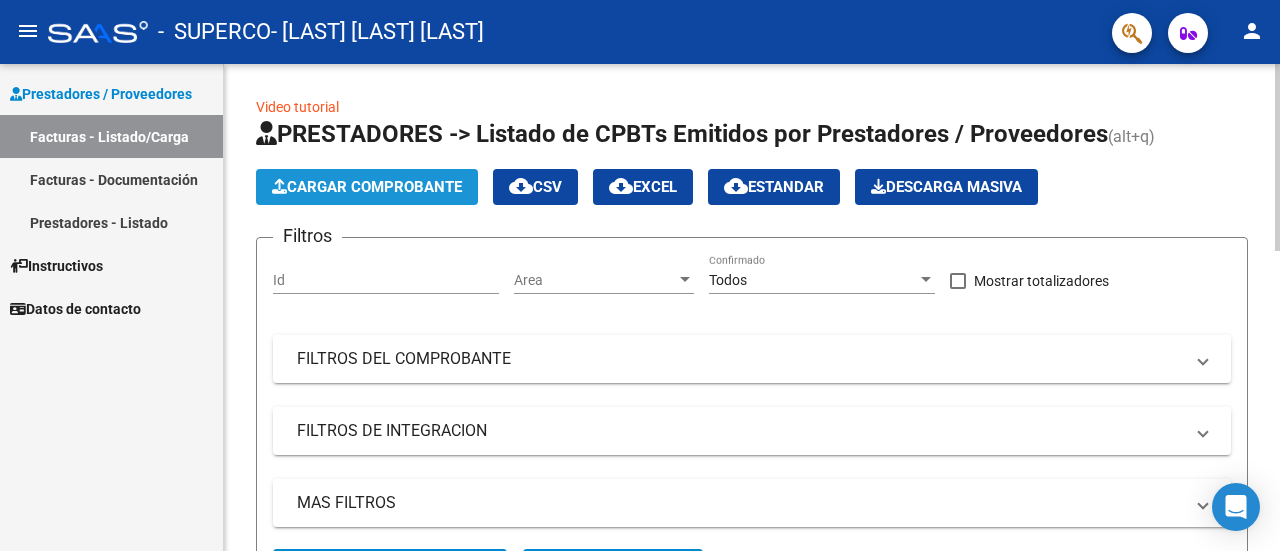 click on "Cargar Comprobante" 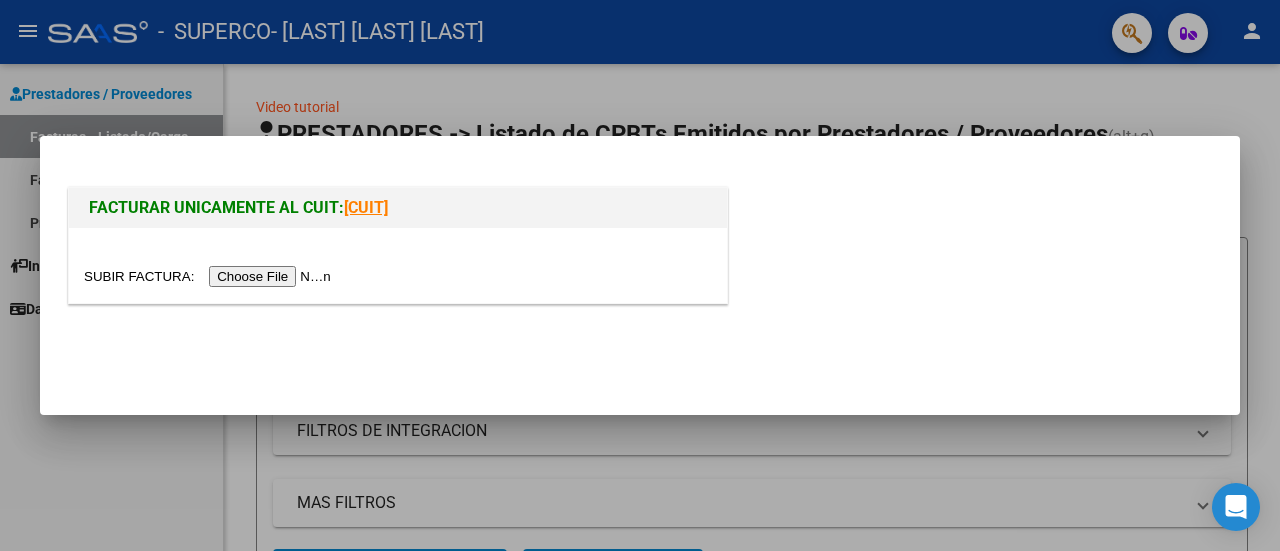 click at bounding box center [210, 276] 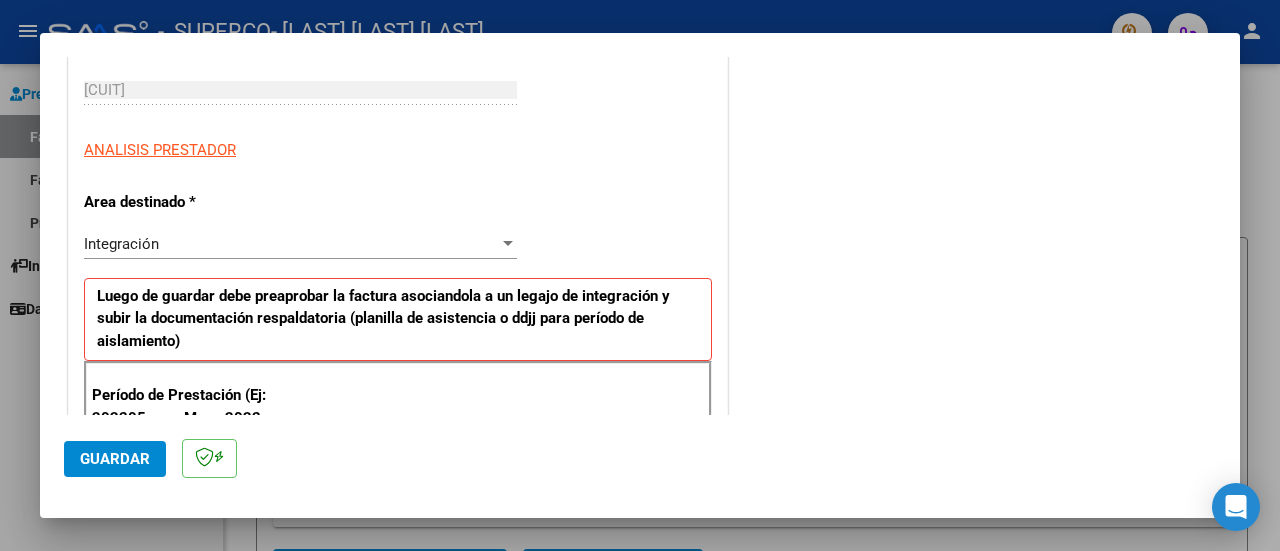 scroll, scrollTop: 400, scrollLeft: 0, axis: vertical 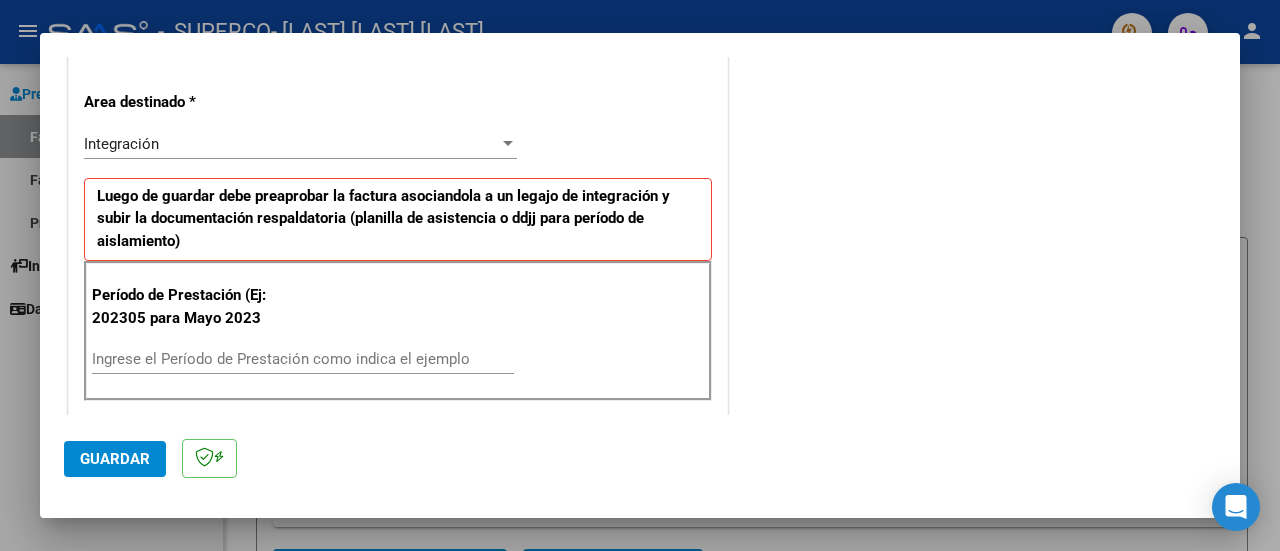 click on "Ingrese el Período de Prestación como indica el ejemplo" at bounding box center (303, 359) 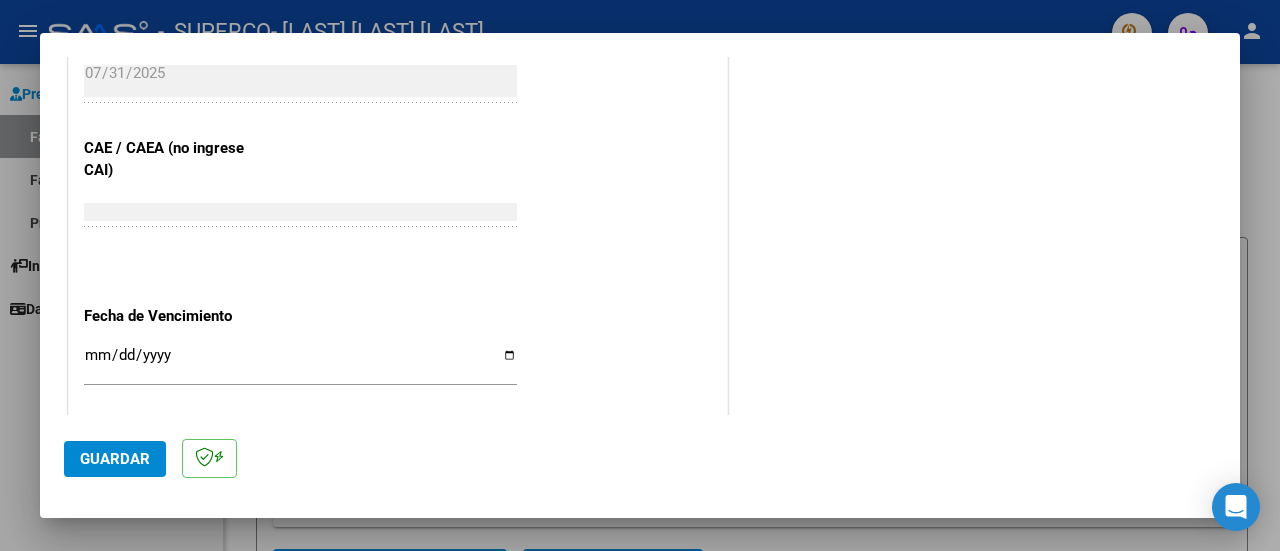 scroll, scrollTop: 1200, scrollLeft: 0, axis: vertical 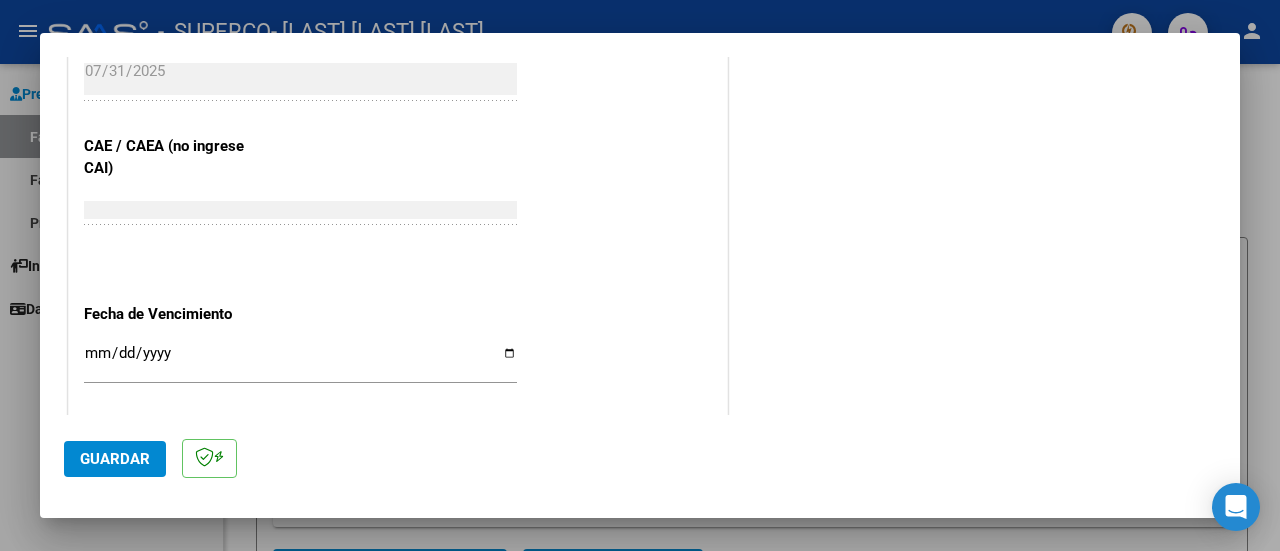 type on "202504" 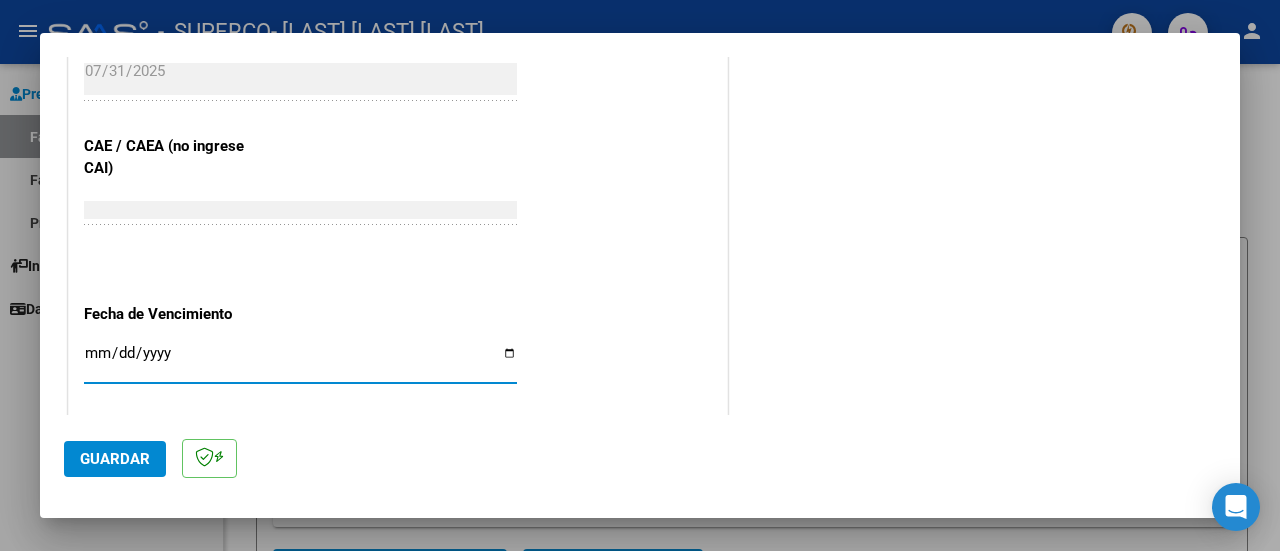 click on "Ingresar la fecha" at bounding box center (300, 361) 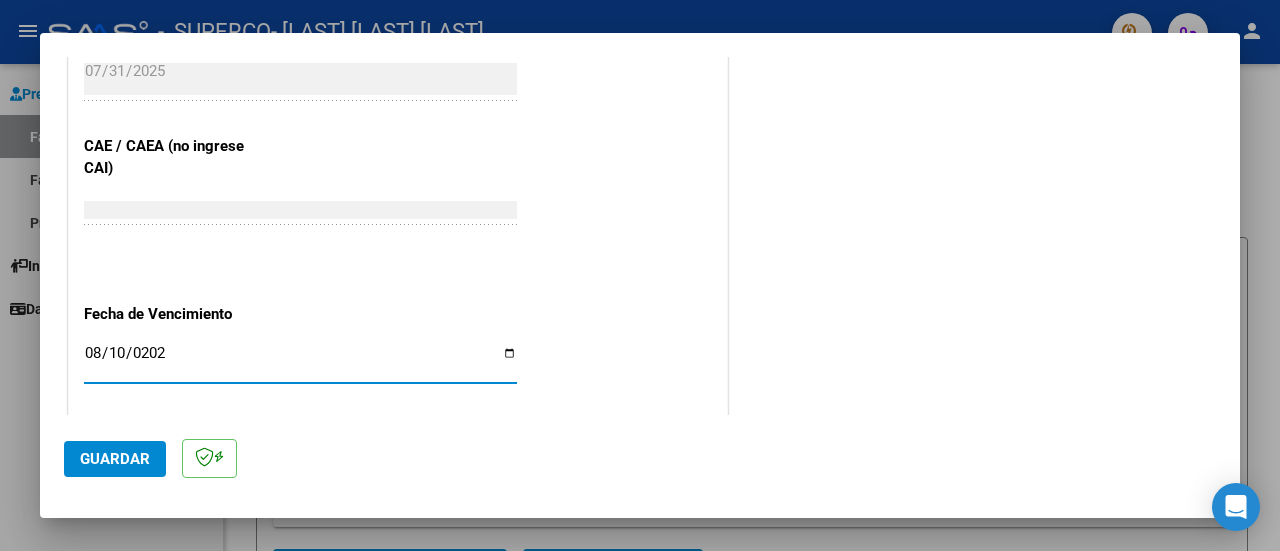 type on "2025-08-10" 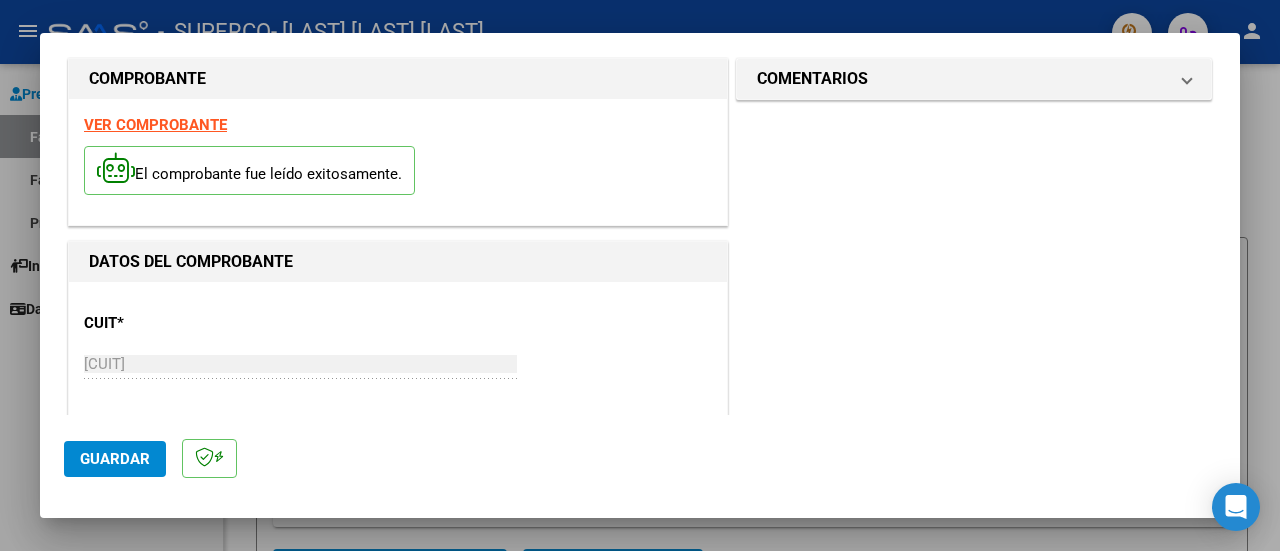 scroll, scrollTop: 0, scrollLeft: 0, axis: both 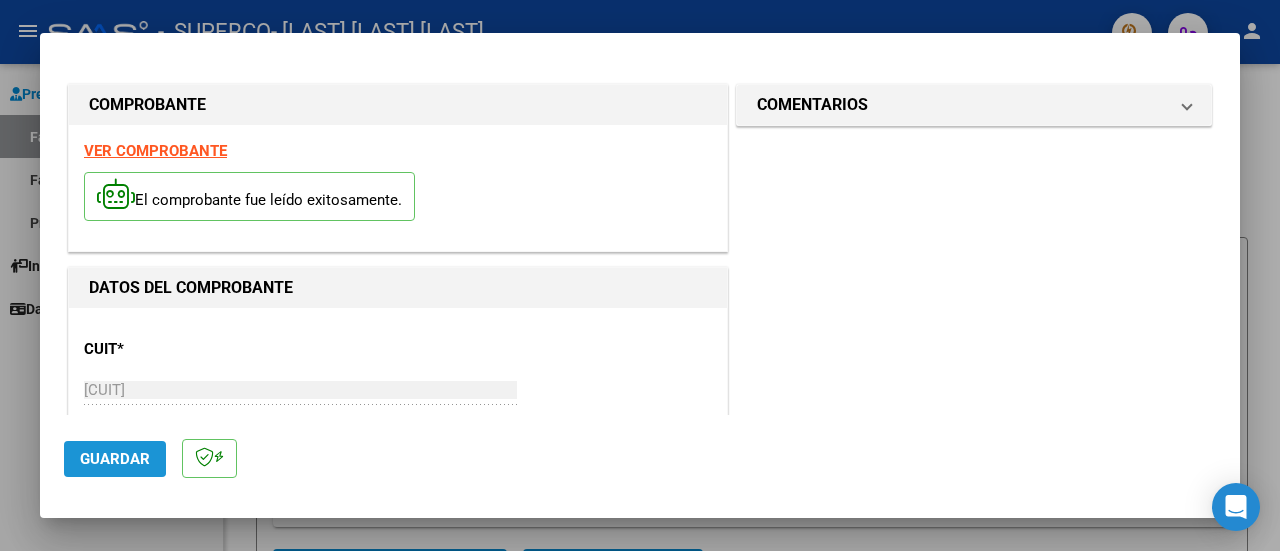 click on "Guardar" 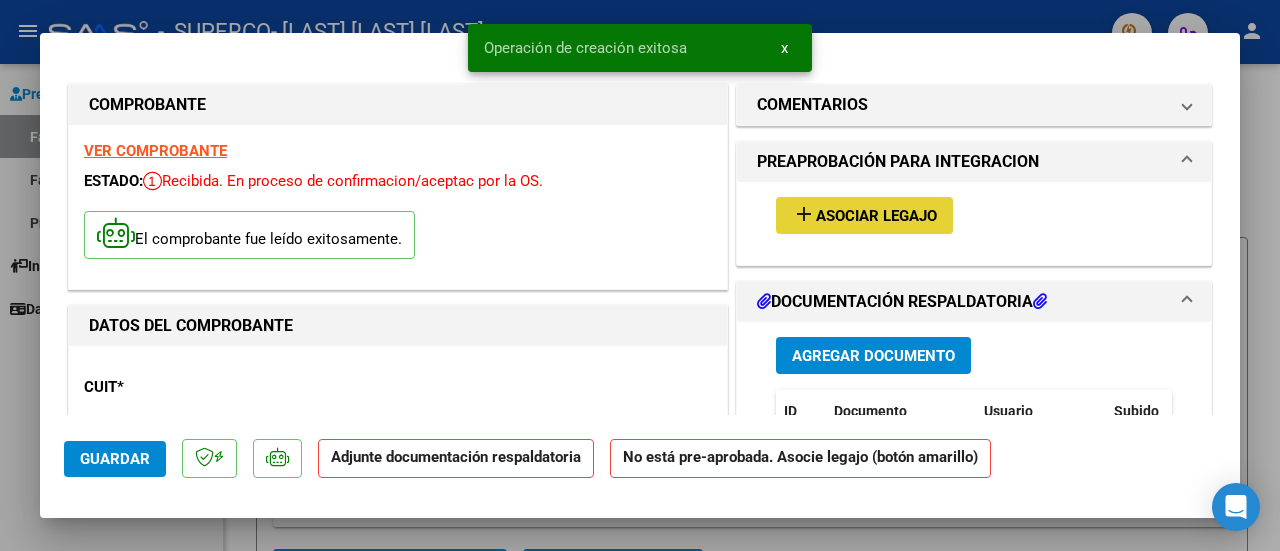 click on "Asociar Legajo" at bounding box center (876, 216) 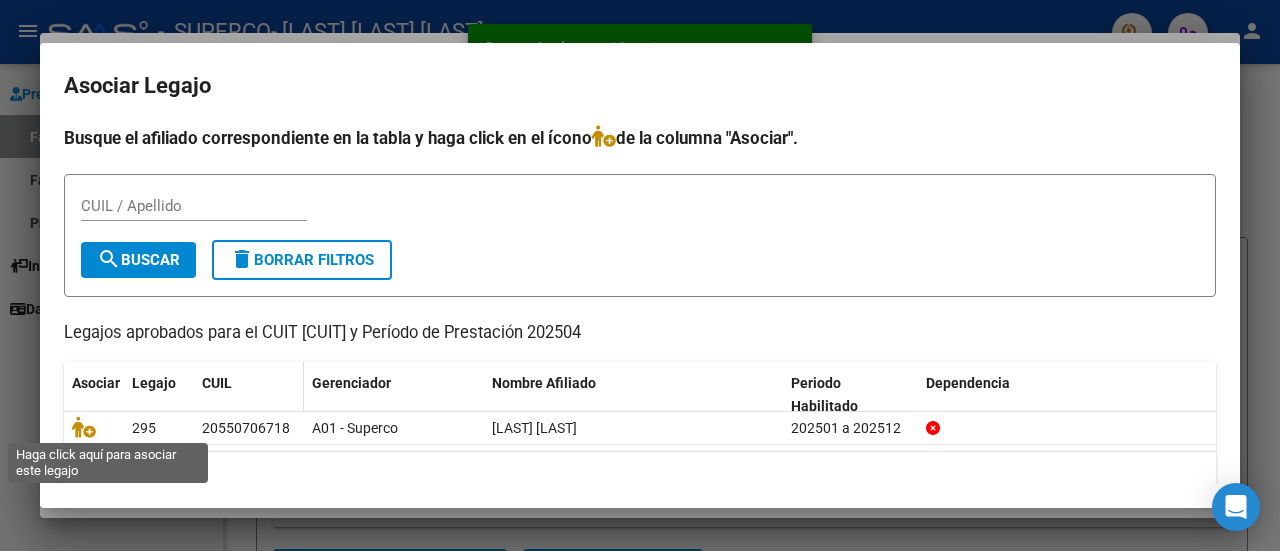drag, startPoint x: 86, startPoint y: 429, endPoint x: 262, endPoint y: 377, distance: 183.52112 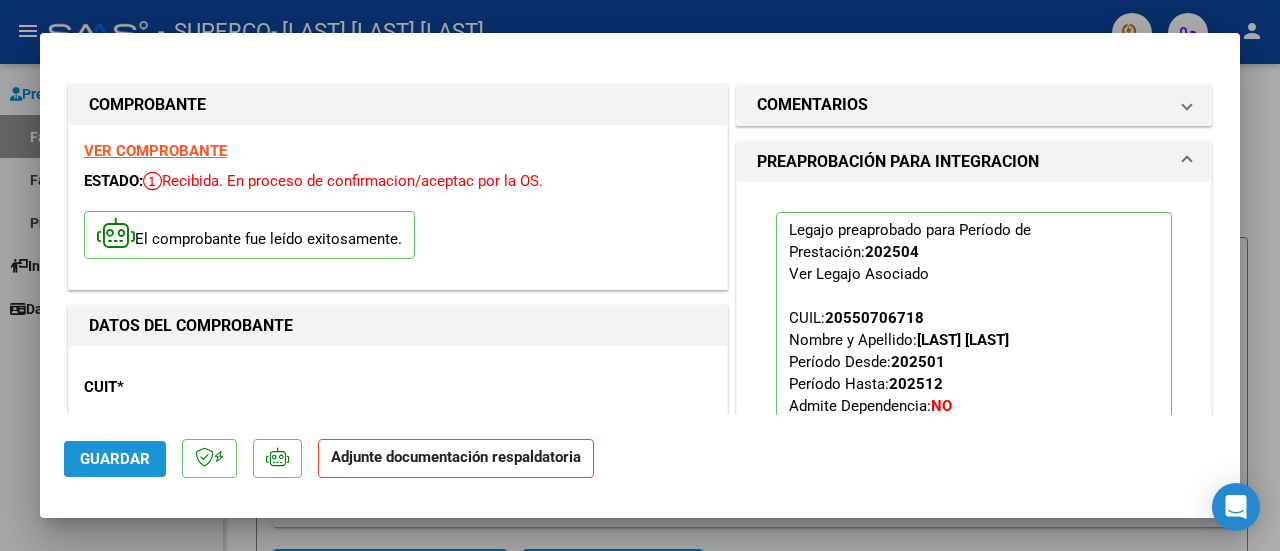 click on "Guardar" 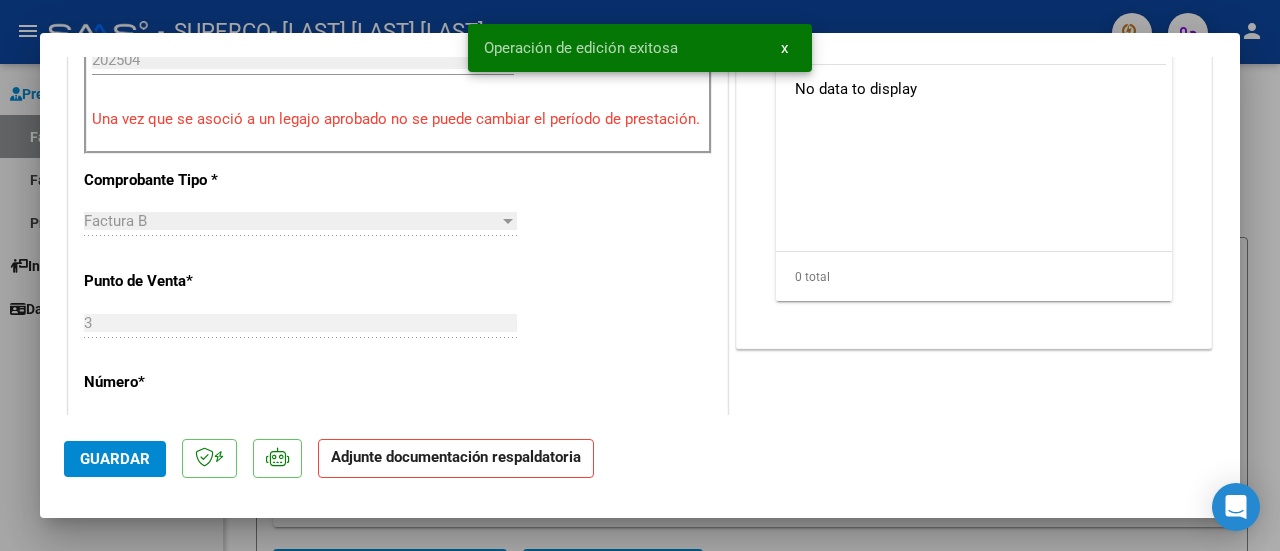scroll, scrollTop: 500, scrollLeft: 0, axis: vertical 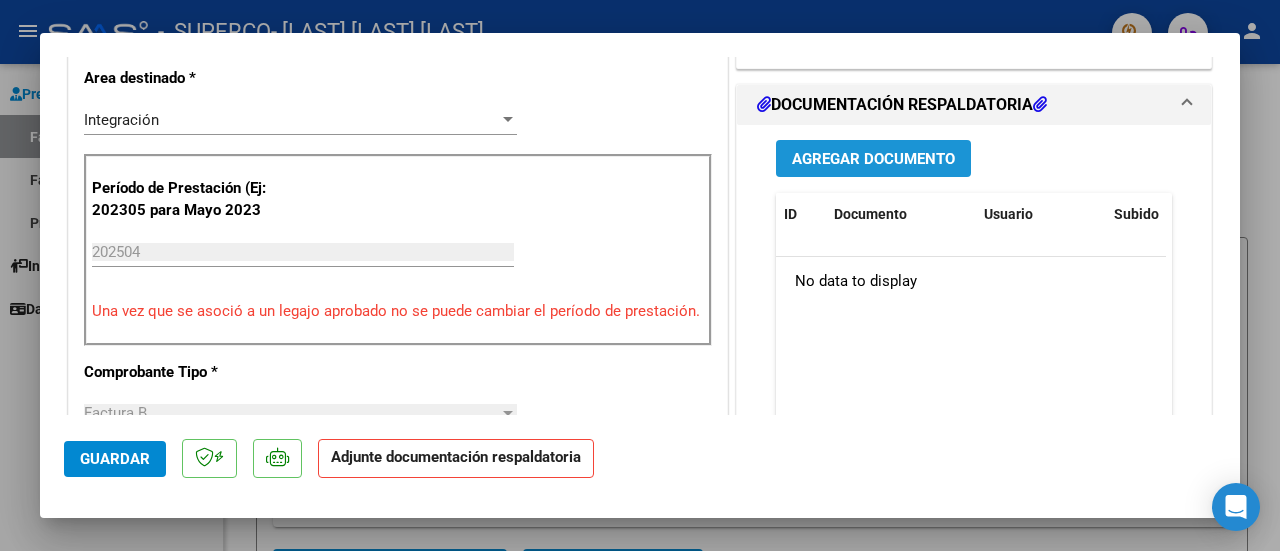 click on "Agregar Documento" at bounding box center (873, 159) 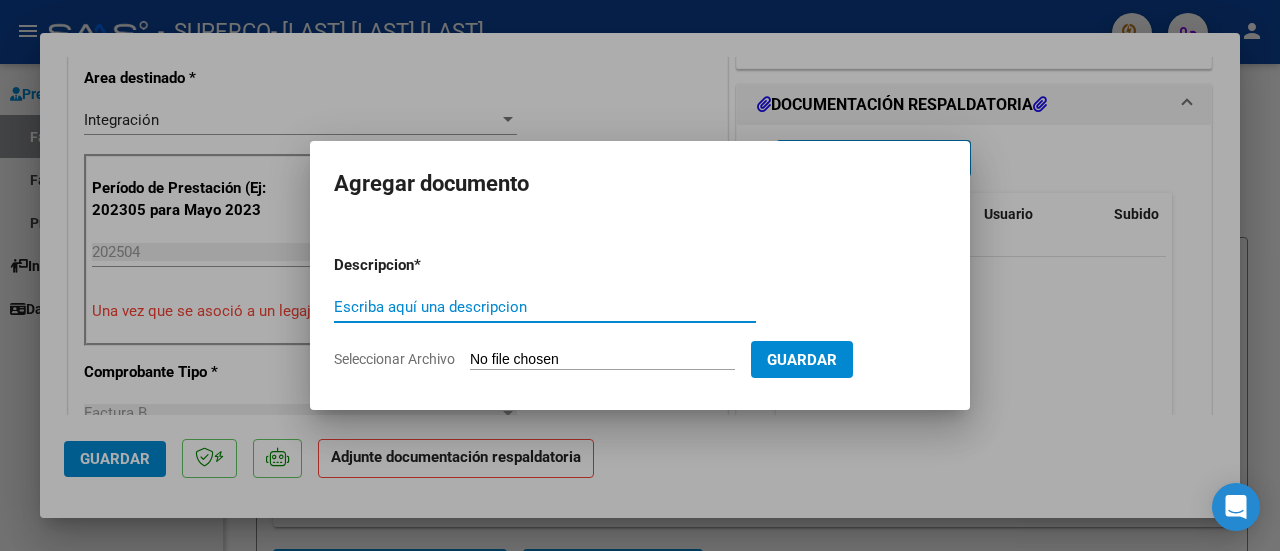 click on "Escriba aquí una descripcion" at bounding box center [545, 307] 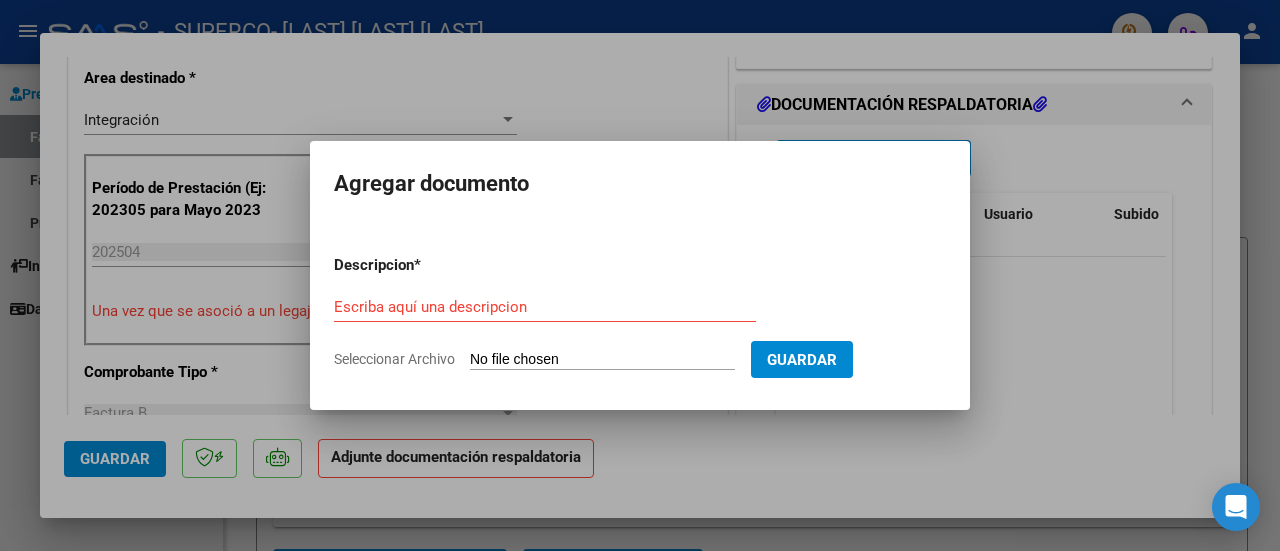 type on "C:\fakepath\ASISTENCIA [MONTH] [LAST].pdf" 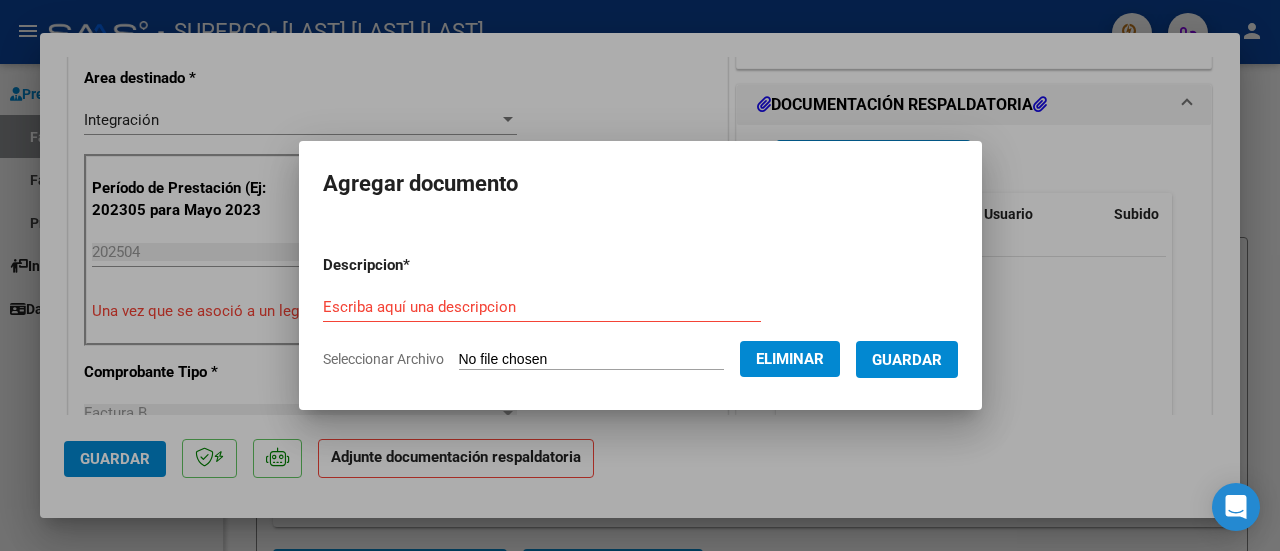 click on "Guardar" at bounding box center [907, 360] 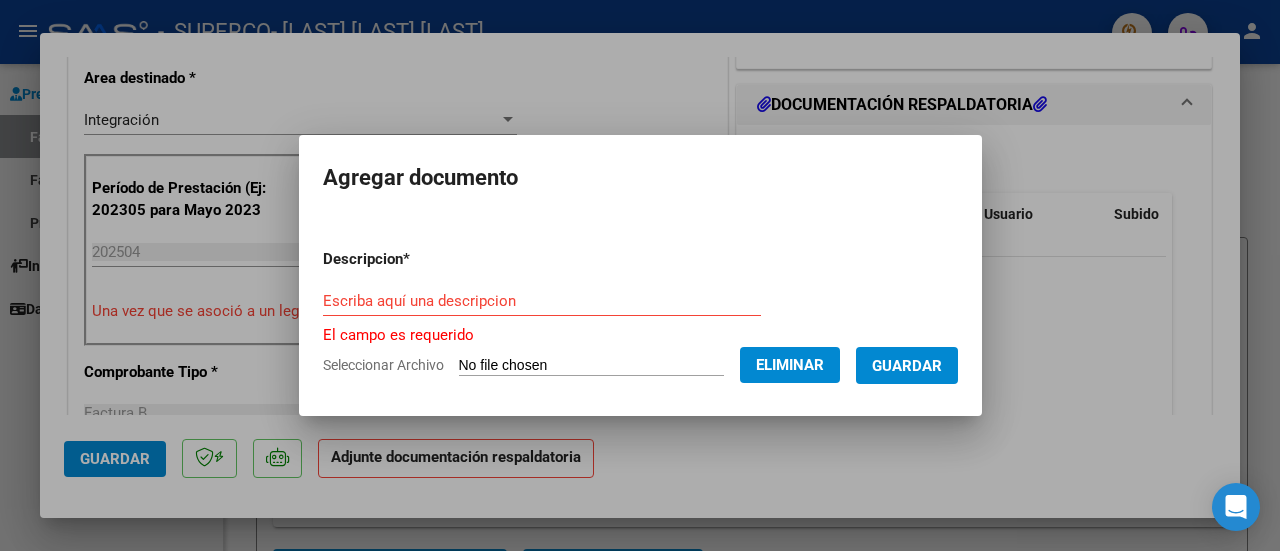 click on "Escriba aquí una descripcion" at bounding box center (542, 310) 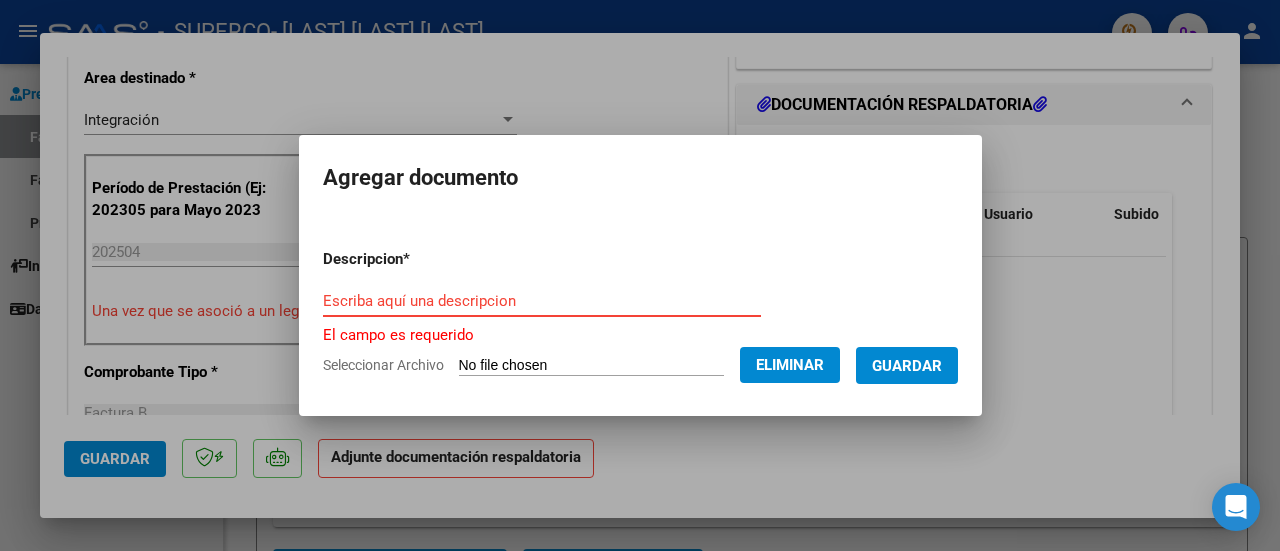 click on "Escriba aquí una descripcion" at bounding box center (542, 301) 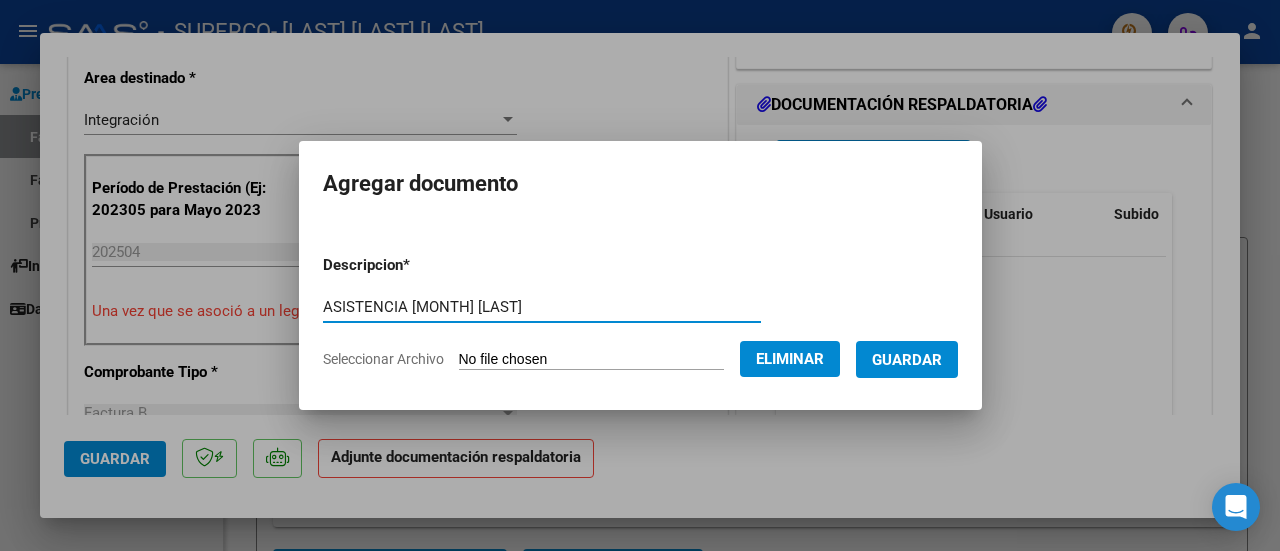 type on "ASISTENCIA [MONTH] [LAST]" 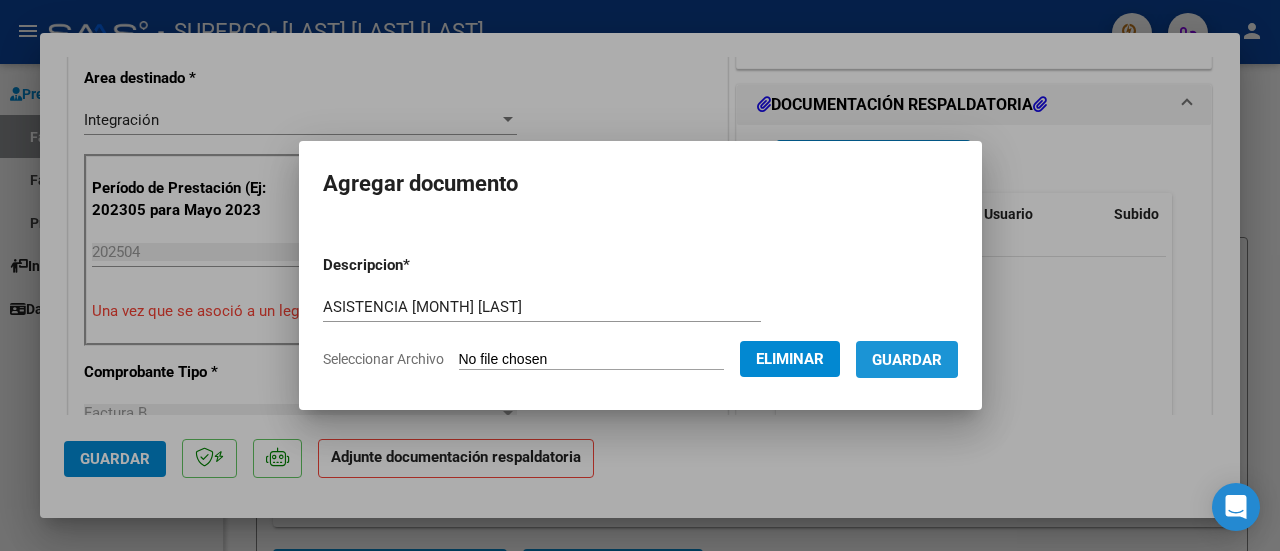 click on "Guardar" at bounding box center (907, 359) 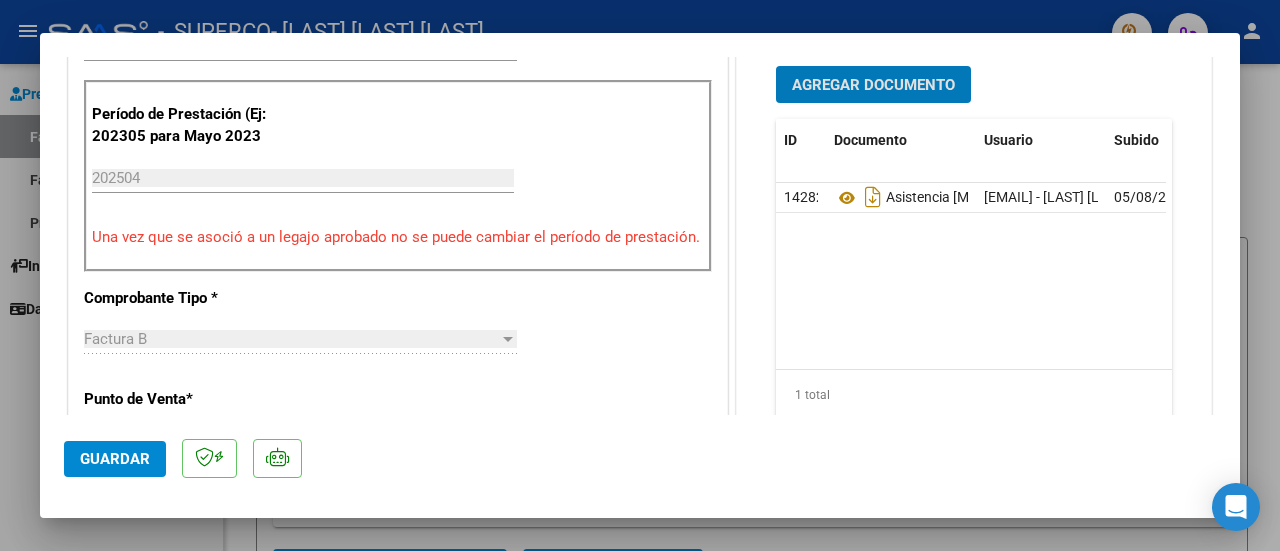 scroll, scrollTop: 500, scrollLeft: 0, axis: vertical 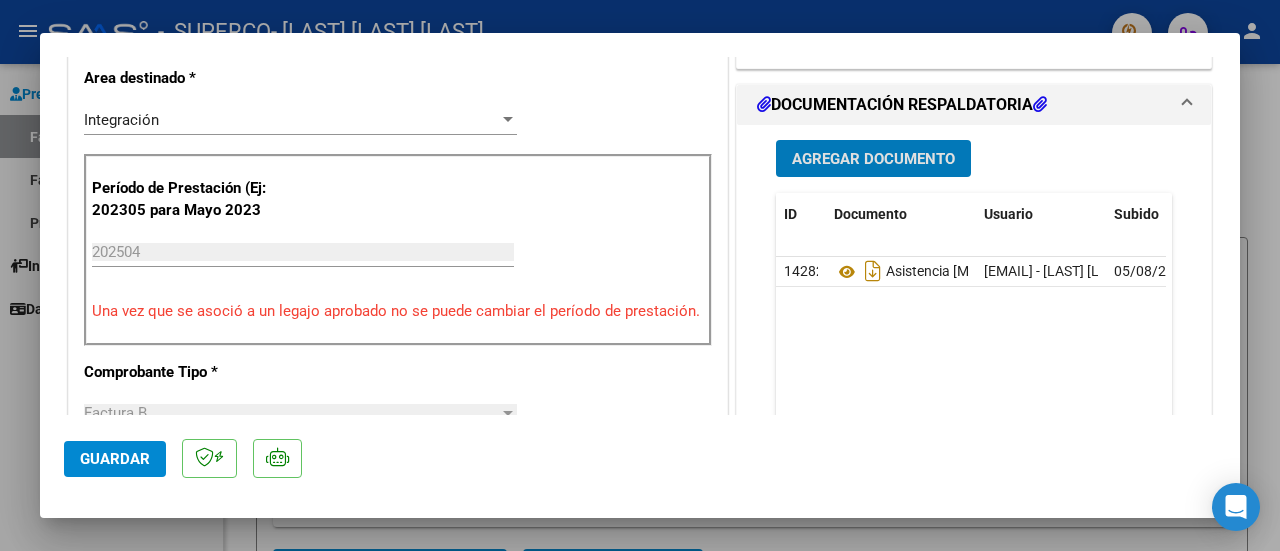 click on "Guardar" 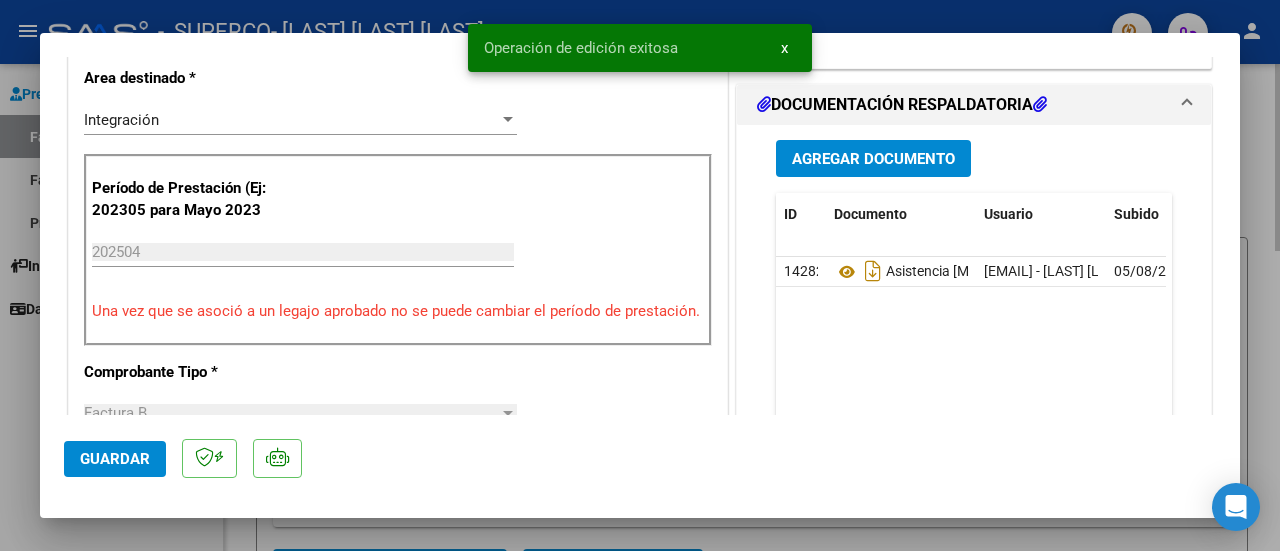 click at bounding box center (640, 275) 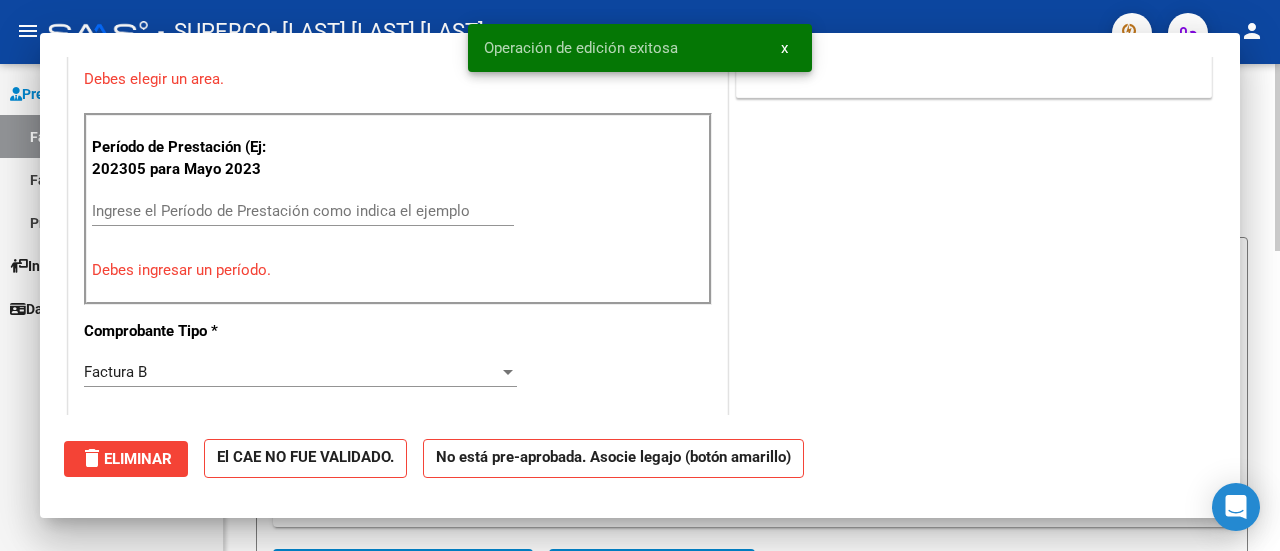 scroll, scrollTop: 0, scrollLeft: 0, axis: both 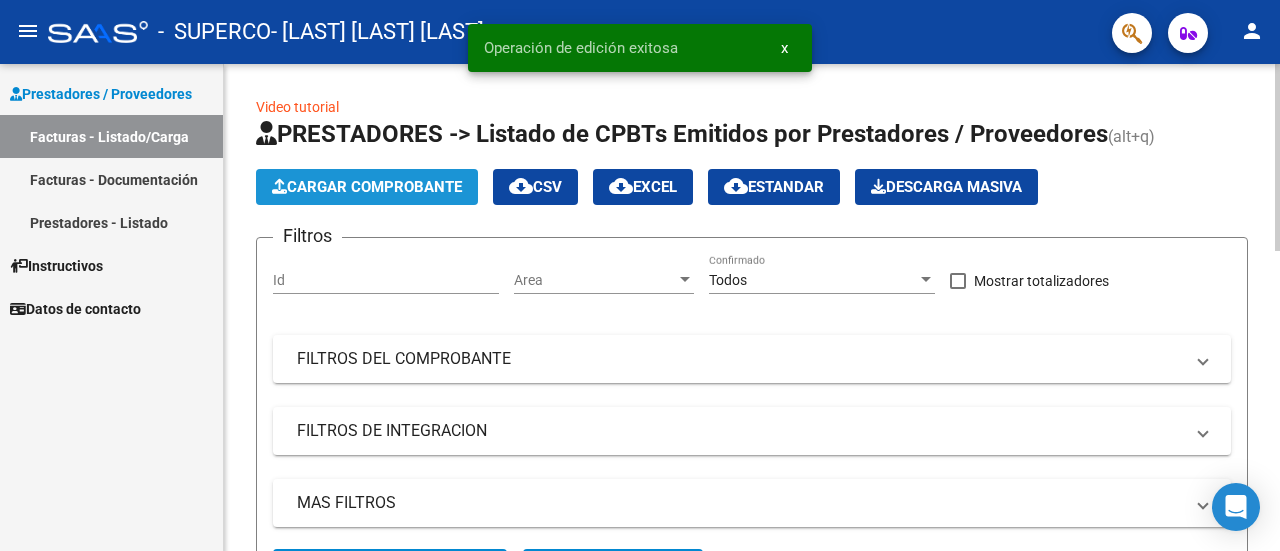 click on "Cargar Comprobante" 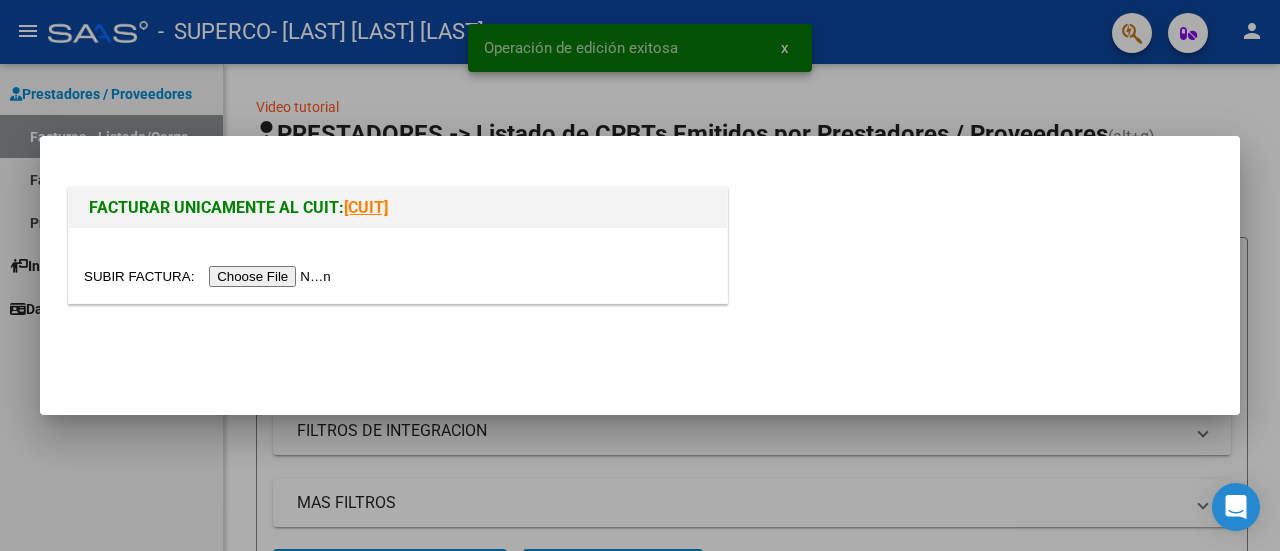 click at bounding box center [210, 276] 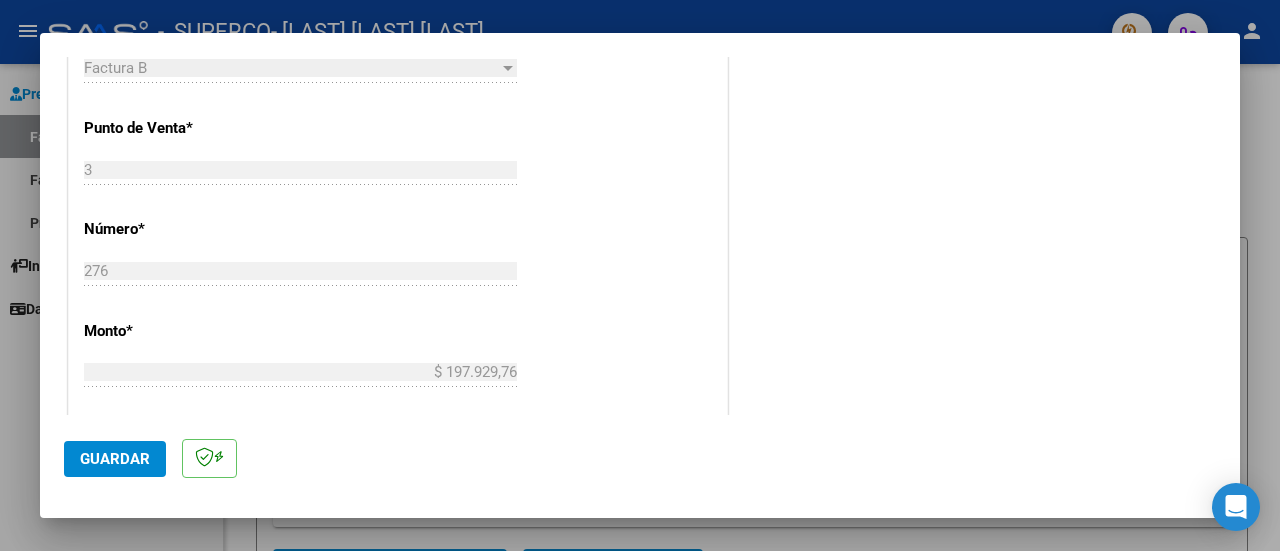 scroll, scrollTop: 600, scrollLeft: 0, axis: vertical 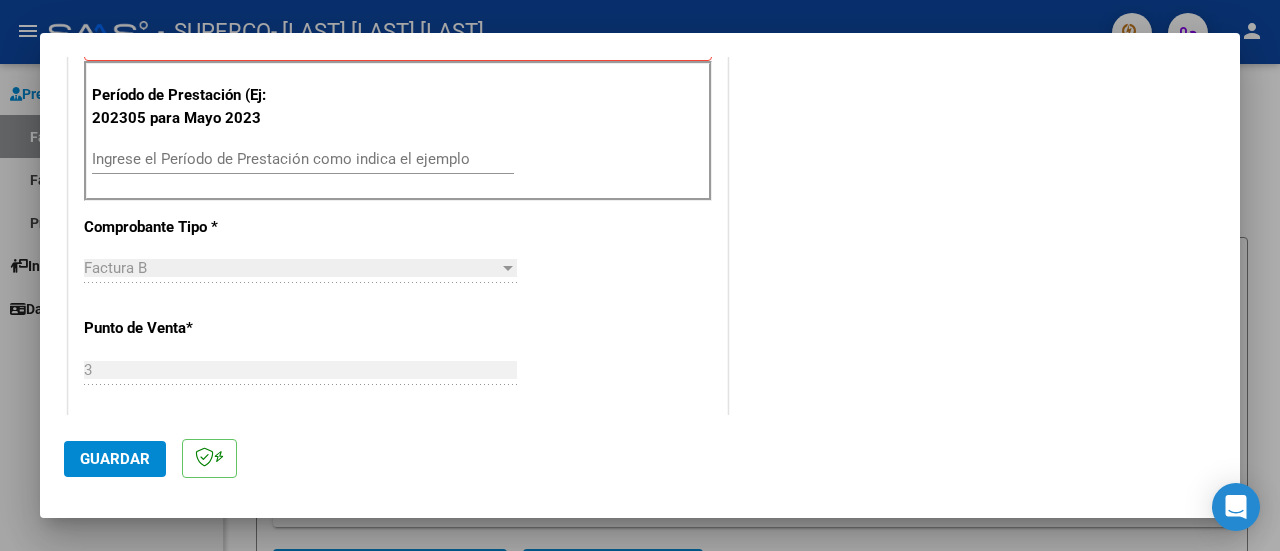 click on "Ingrese el Período de Prestación como indica el ejemplo" at bounding box center [303, 159] 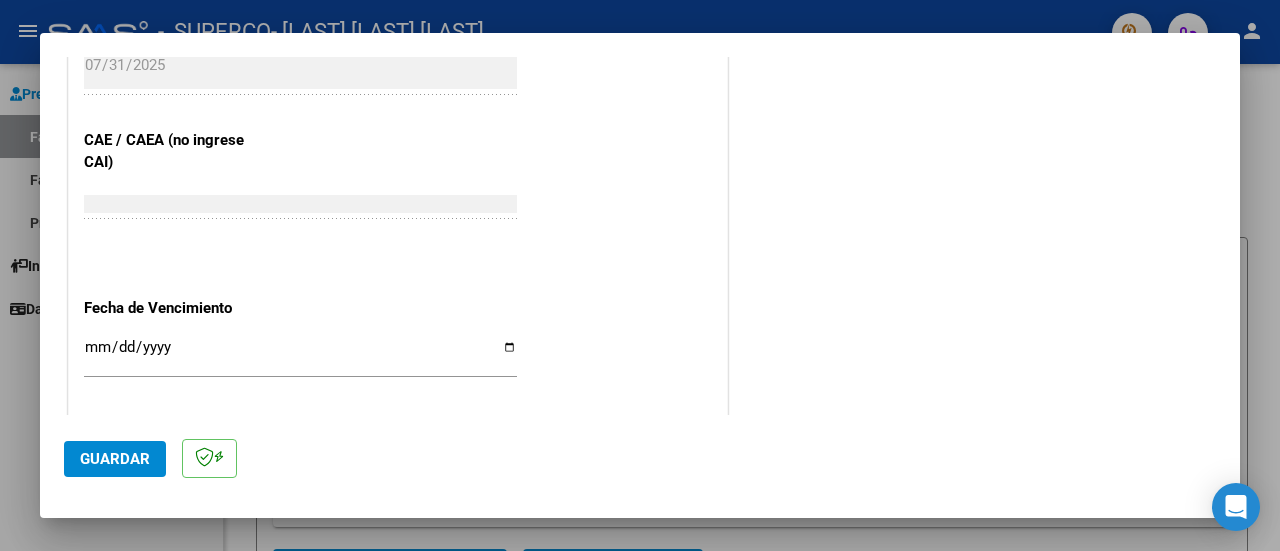 scroll, scrollTop: 1300, scrollLeft: 0, axis: vertical 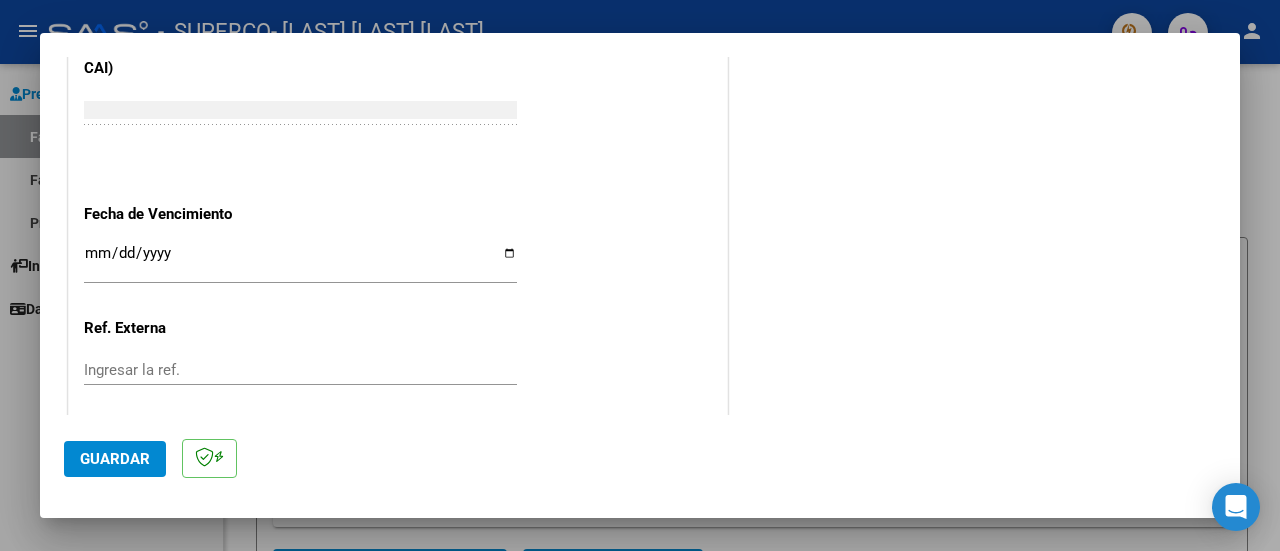 type on "202505" 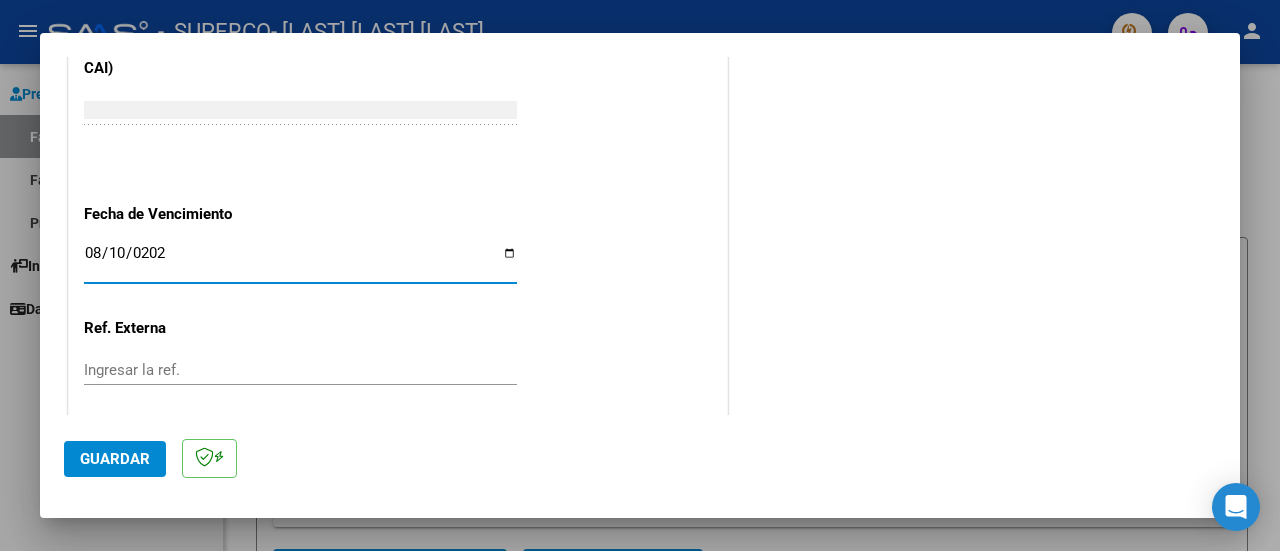 type on "2025-08-10" 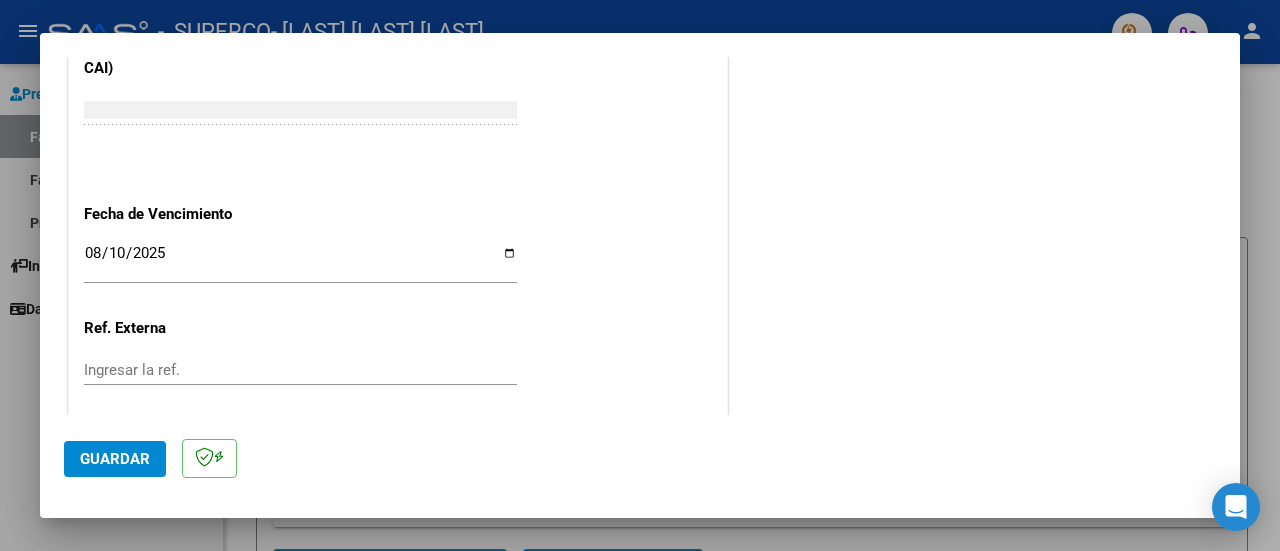 click on "CUIT  *   [CUIT] Ingresar CUIT  ANALISIS PRESTADOR  Area destinado * Integración Seleccionar Area Período de Prestación (Ej: 202305 para Mayo 2023    202505 Ingrese el Período de Prestación como indica el ejemplo   Comprobante Tipo * Factura B Seleccionar Tipo Punto de Venta  *   3 Ingresar el Nro.  Número  *   276 Ingresar el Nro.  Monto  *   $ 197.929,76 Ingresar el monto  Fecha del Cpbt.  *   2025-07-31 Ingresar la fecha  CAE / CAEA (no ingrese CAI)    [CAE] Ingresar el CAE o CAEA (no ingrese CAI)  Fecha de Vencimiento    2025-08-10 Ingresar la fecha  Ref. Externa    Ingresar la ref.  N° Liquidación    Ingresar el N° Liquidación" at bounding box center [398, -236] 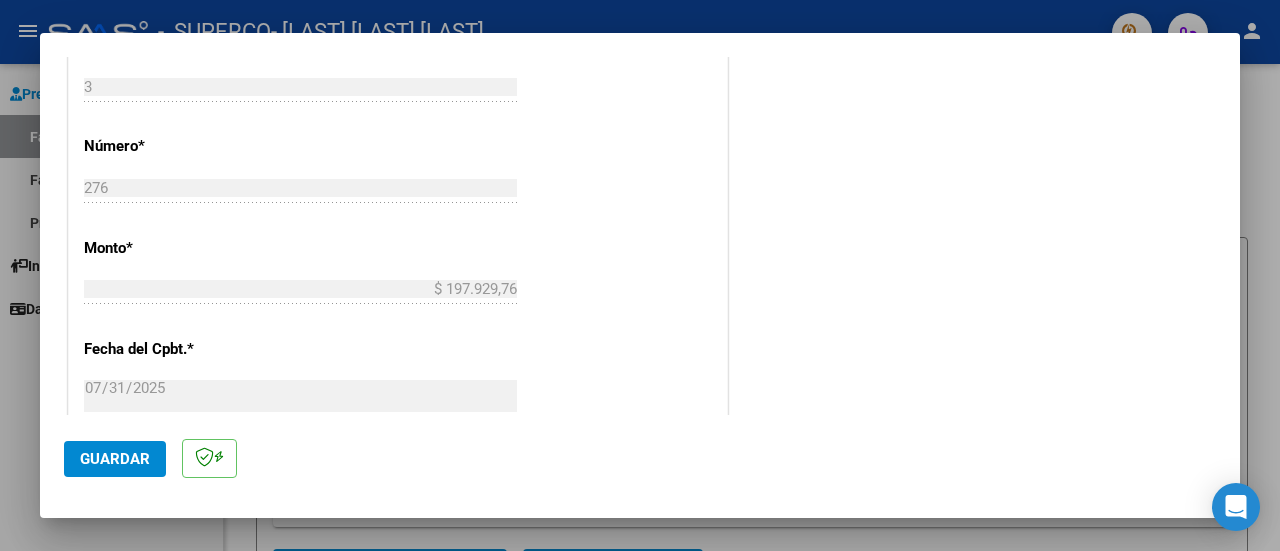 scroll, scrollTop: 1000, scrollLeft: 0, axis: vertical 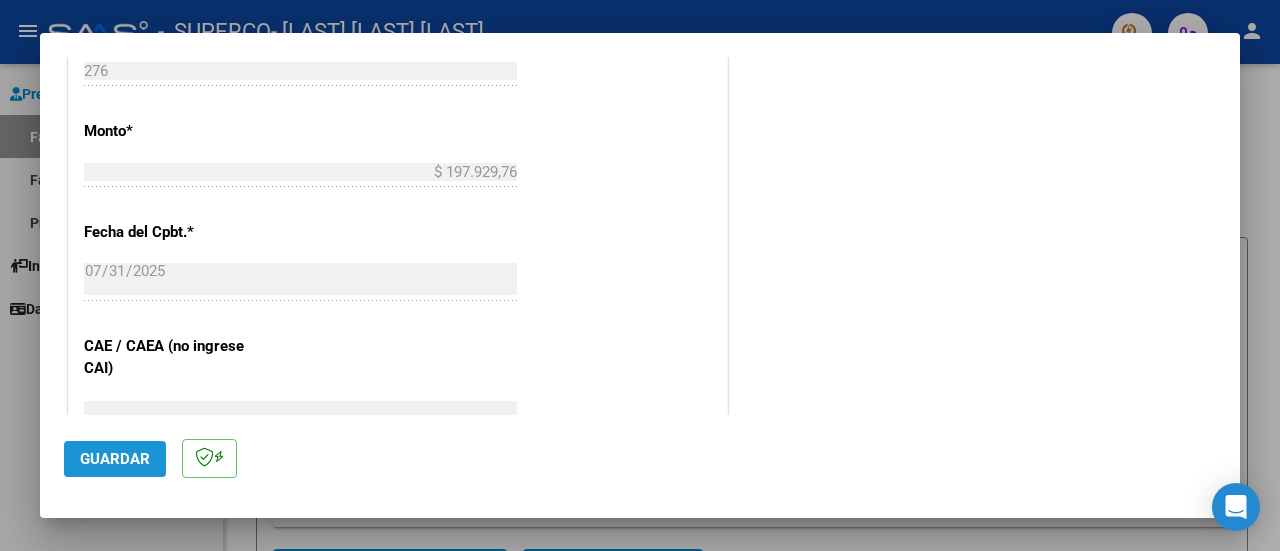 click on "Guardar" 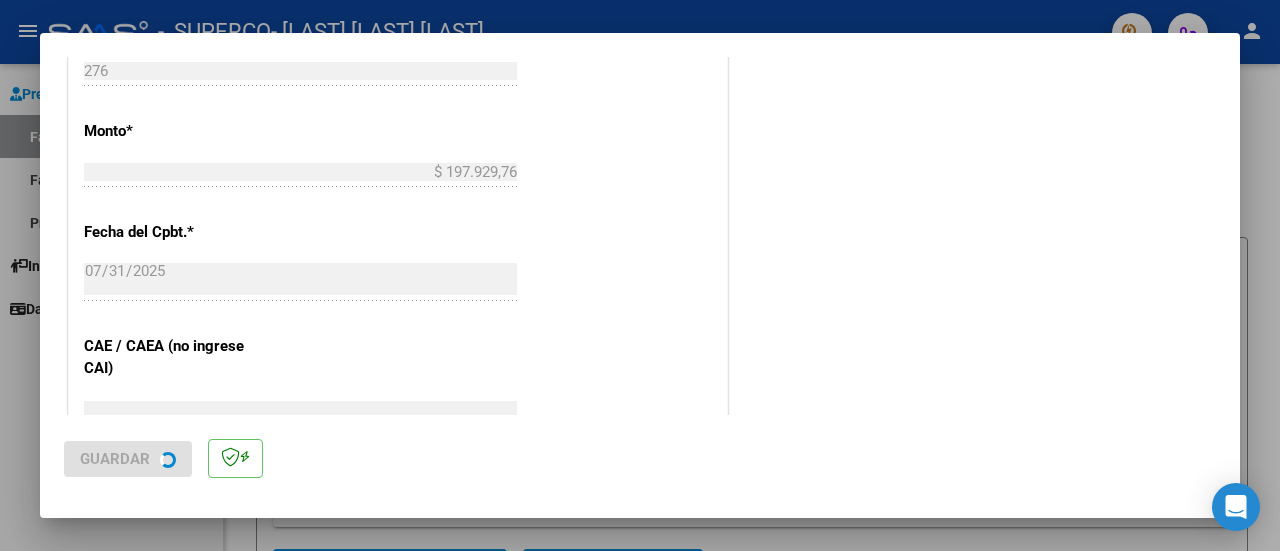 scroll, scrollTop: 0, scrollLeft: 0, axis: both 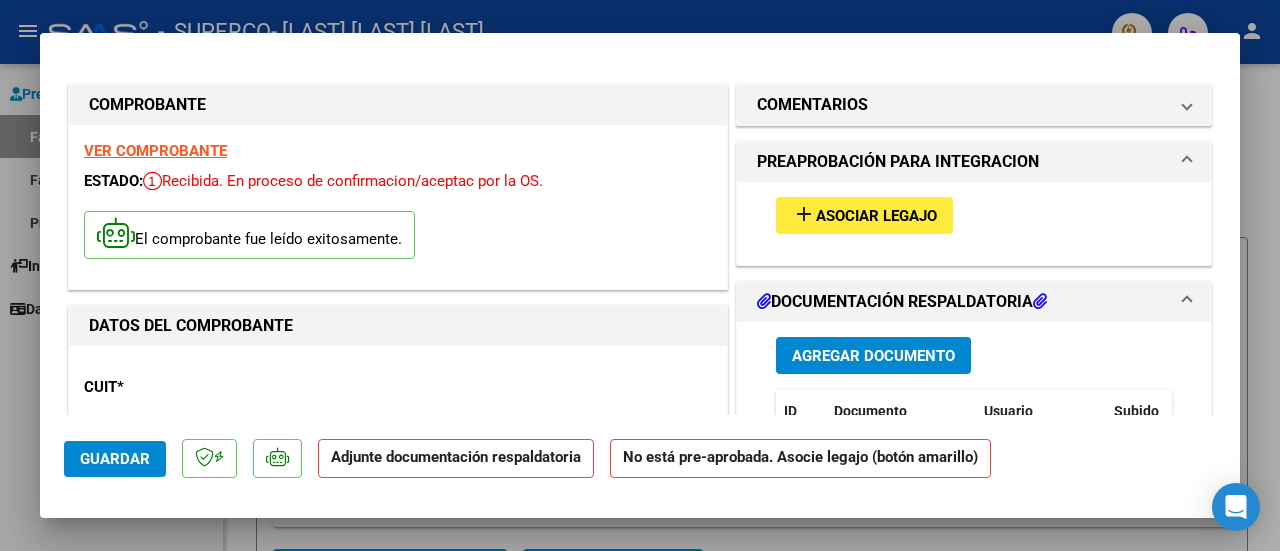 click on "Asociar Legajo" at bounding box center (876, 216) 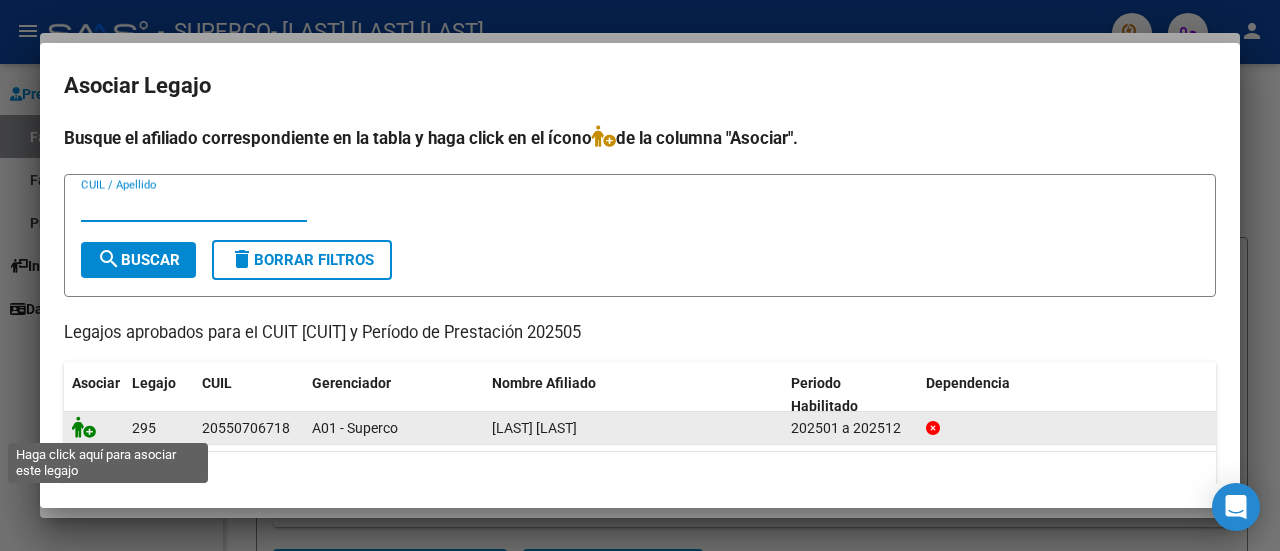click 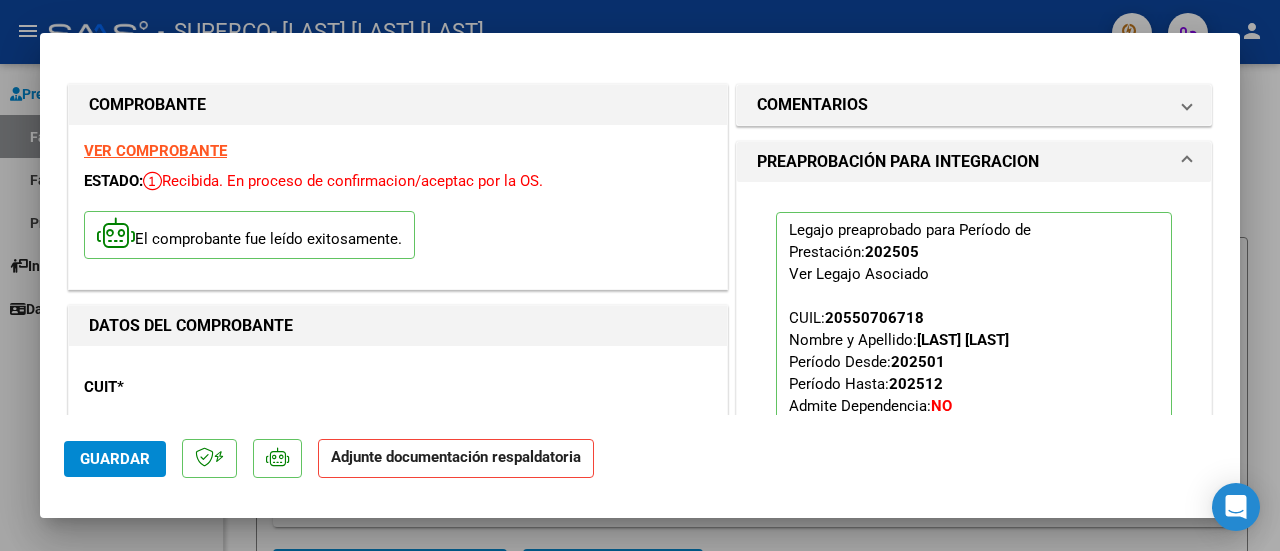scroll, scrollTop: 400, scrollLeft: 0, axis: vertical 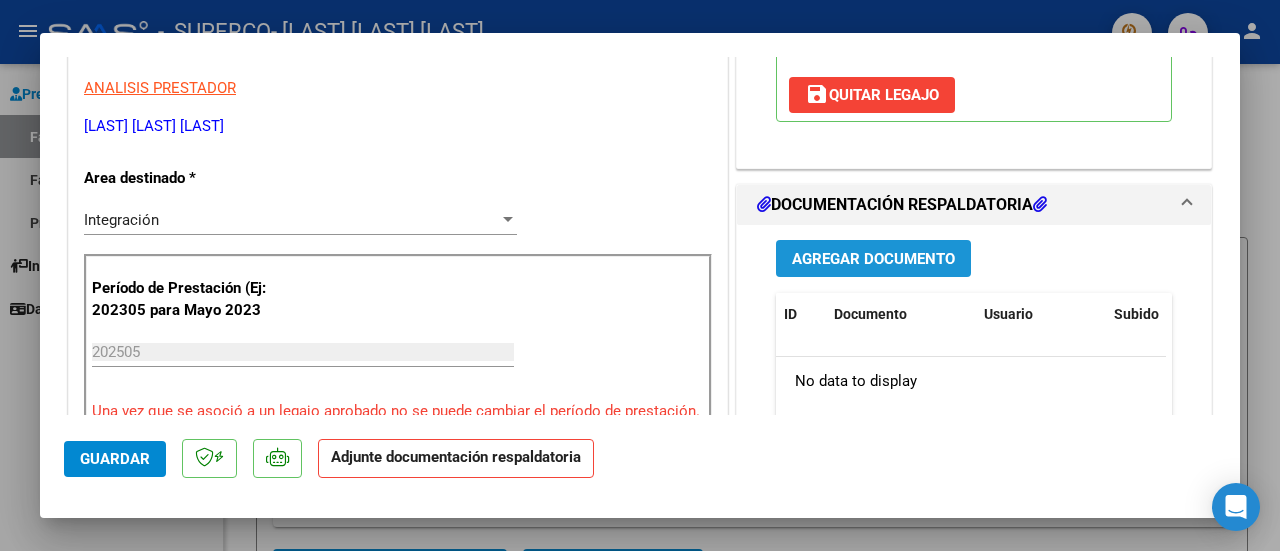 click on "Agregar Documento" at bounding box center [873, 259] 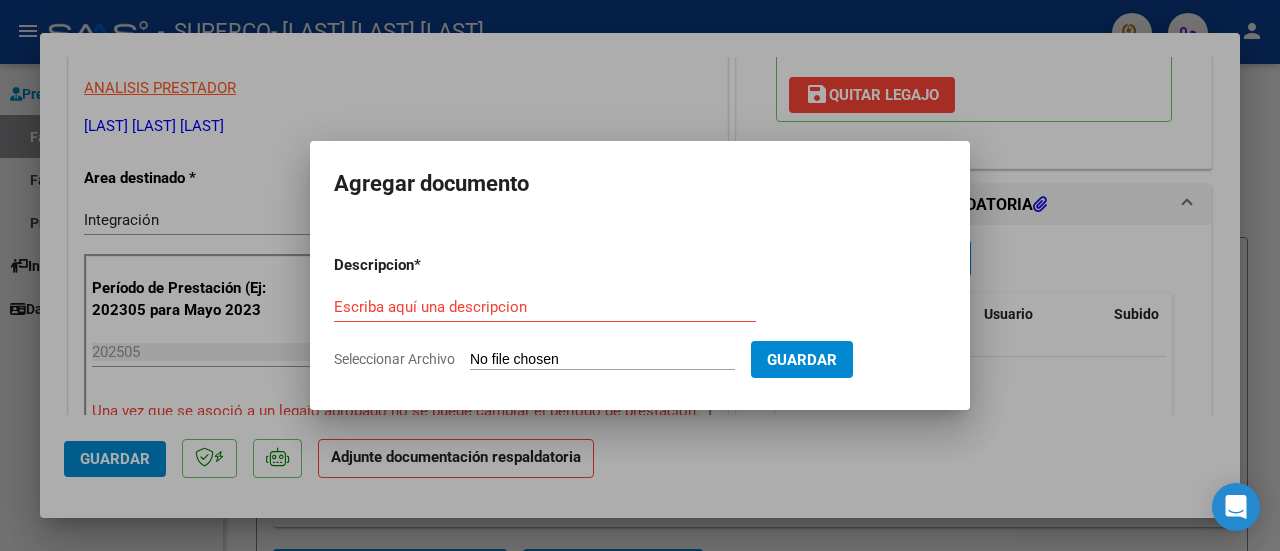 click on "Seleccionar Archivo" at bounding box center (602, 360) 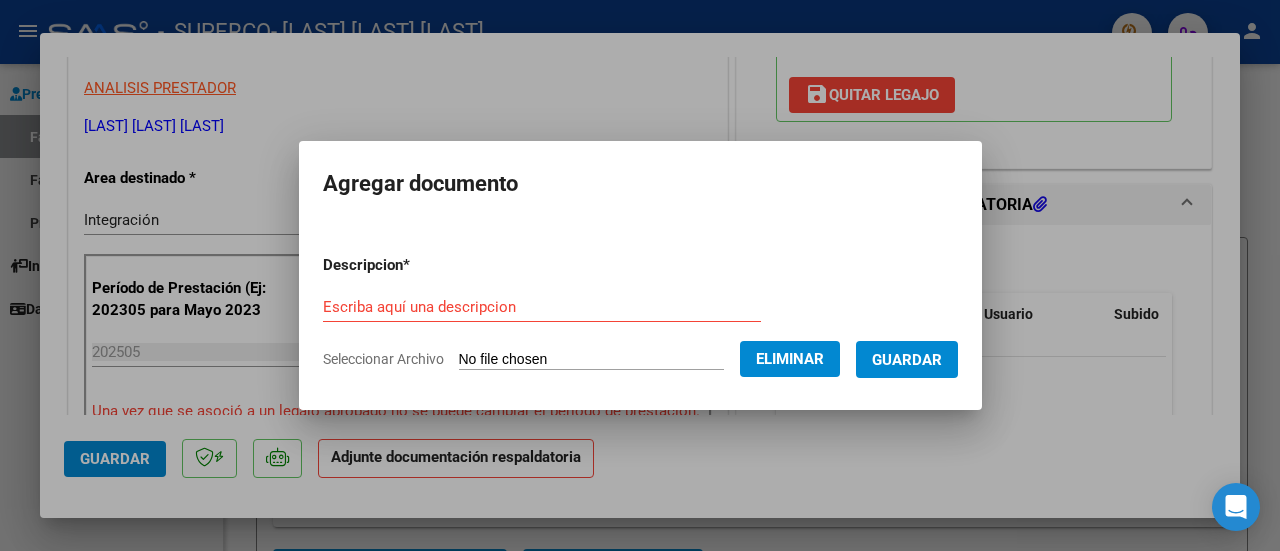 click on "Guardar" at bounding box center [907, 360] 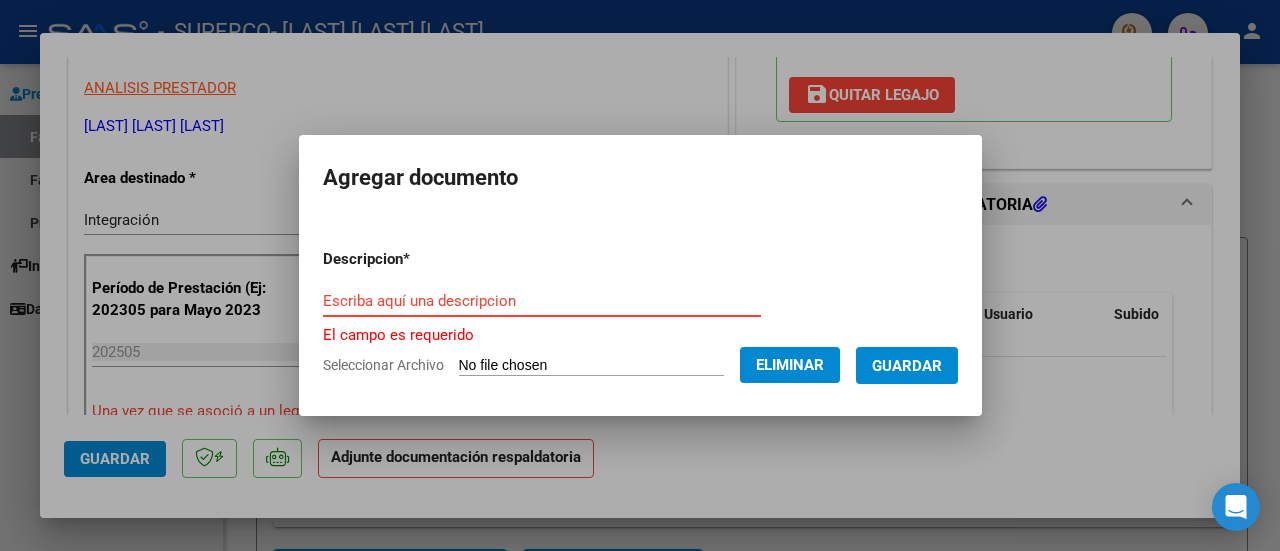 click on "Escriba aquí una descripcion" at bounding box center (542, 301) 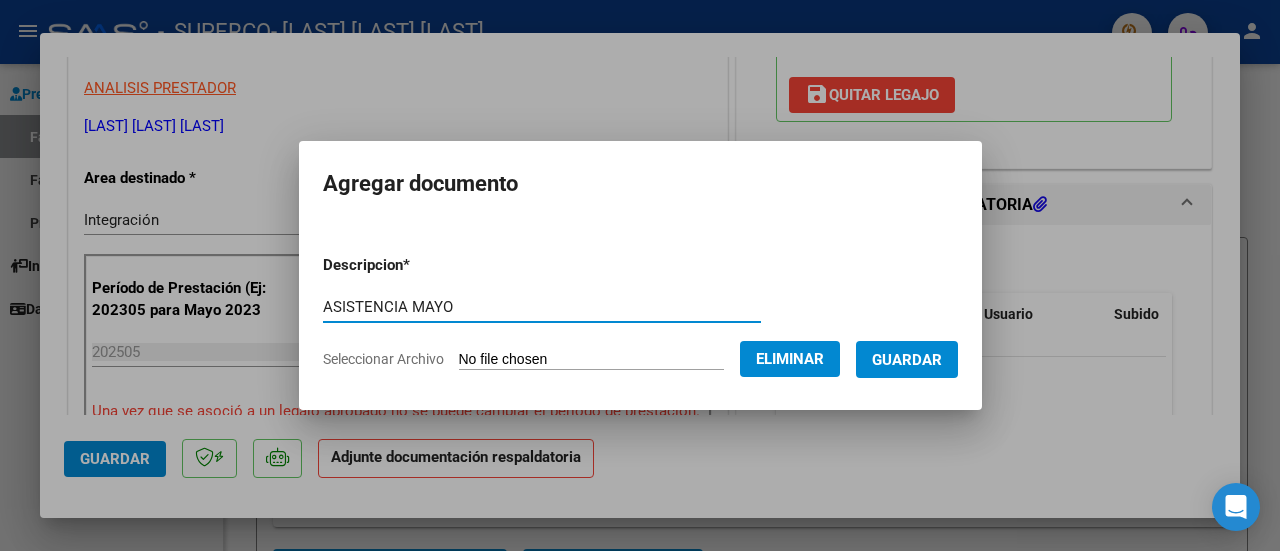 type on "ASISTENCIA MAYO" 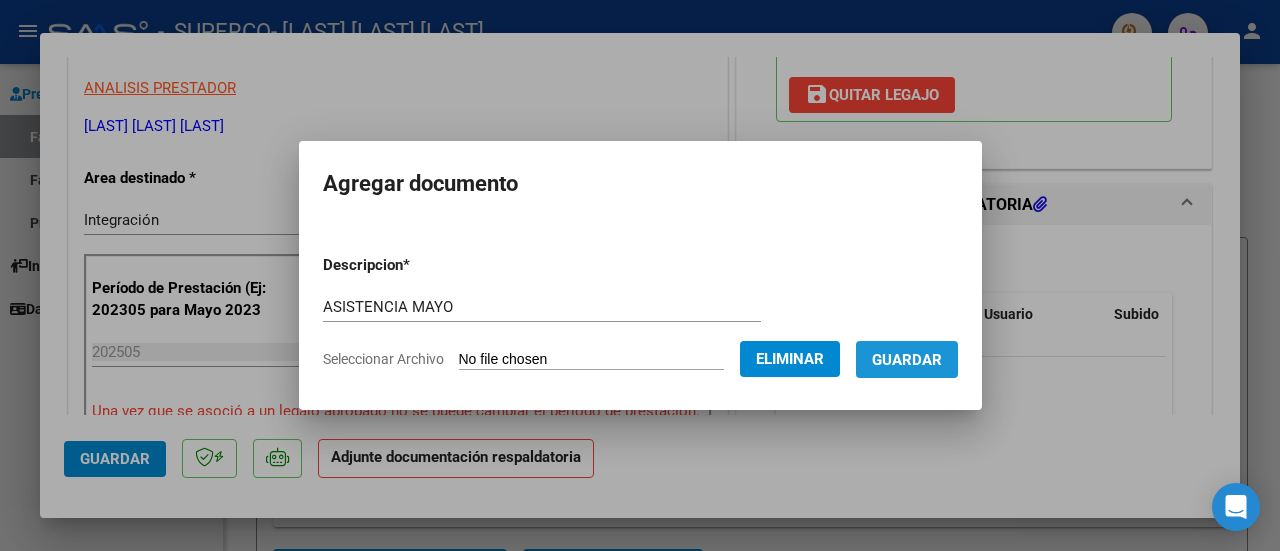 click on "Guardar" at bounding box center (907, 360) 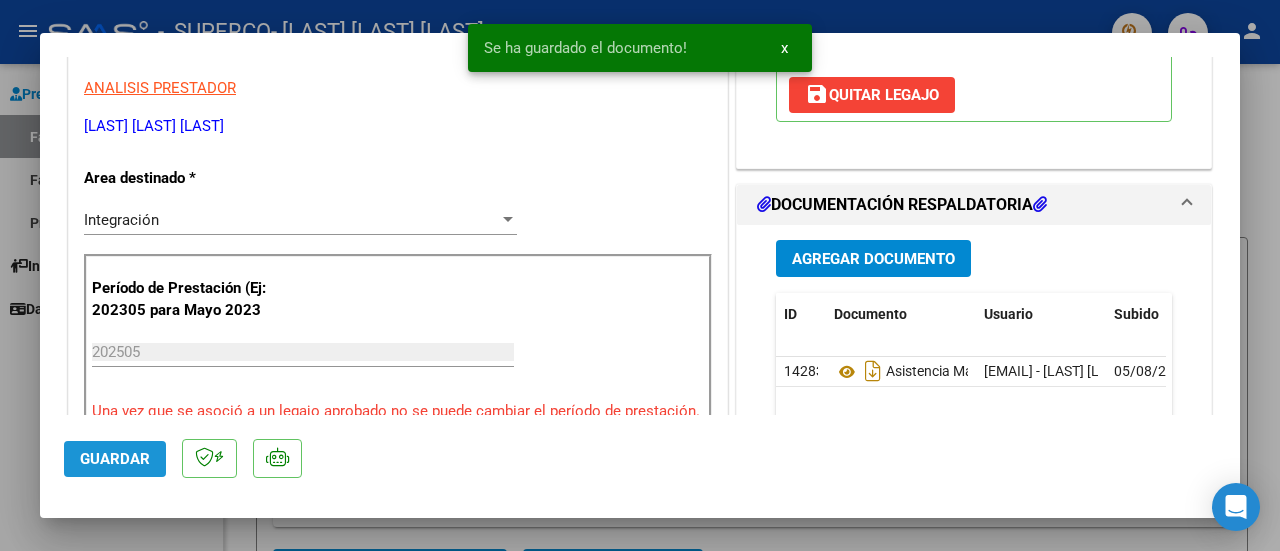 click on "Guardar" 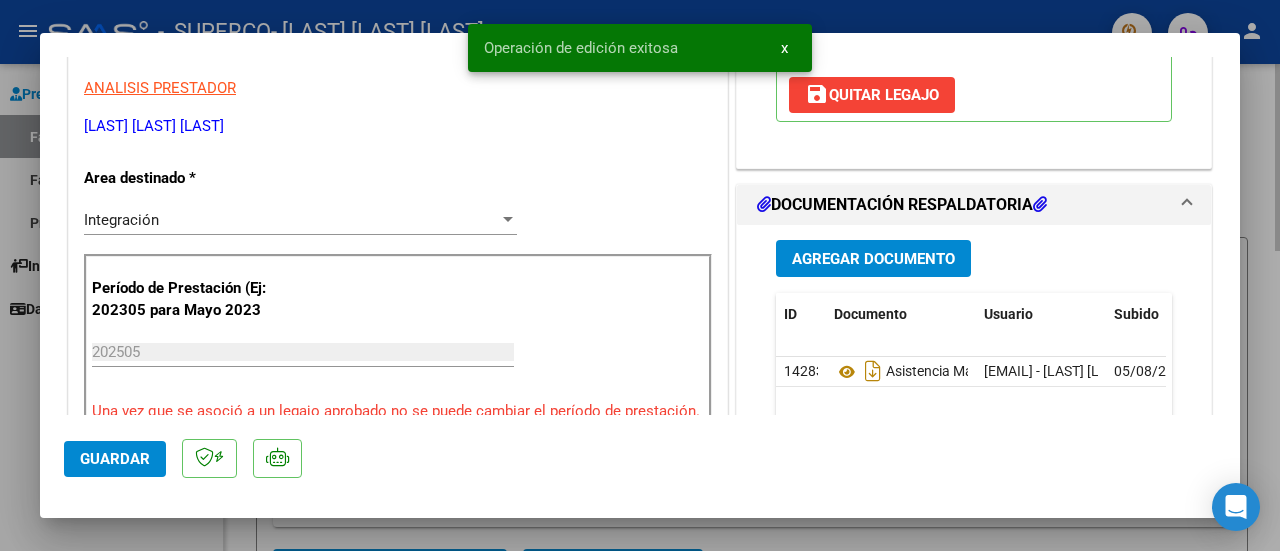 click at bounding box center [640, 275] 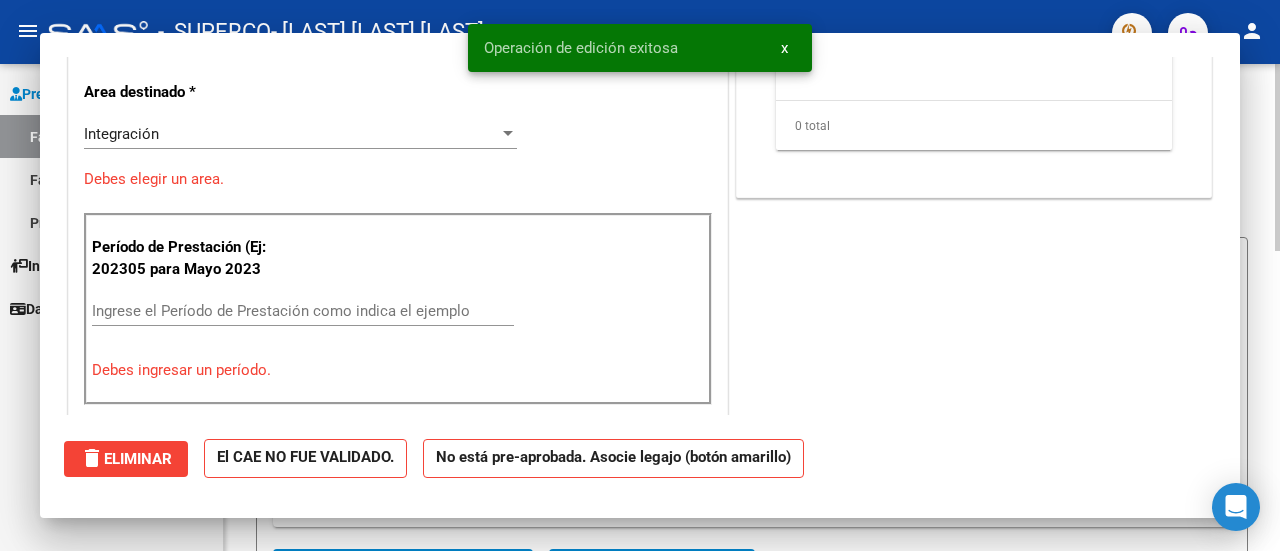 scroll, scrollTop: 0, scrollLeft: 0, axis: both 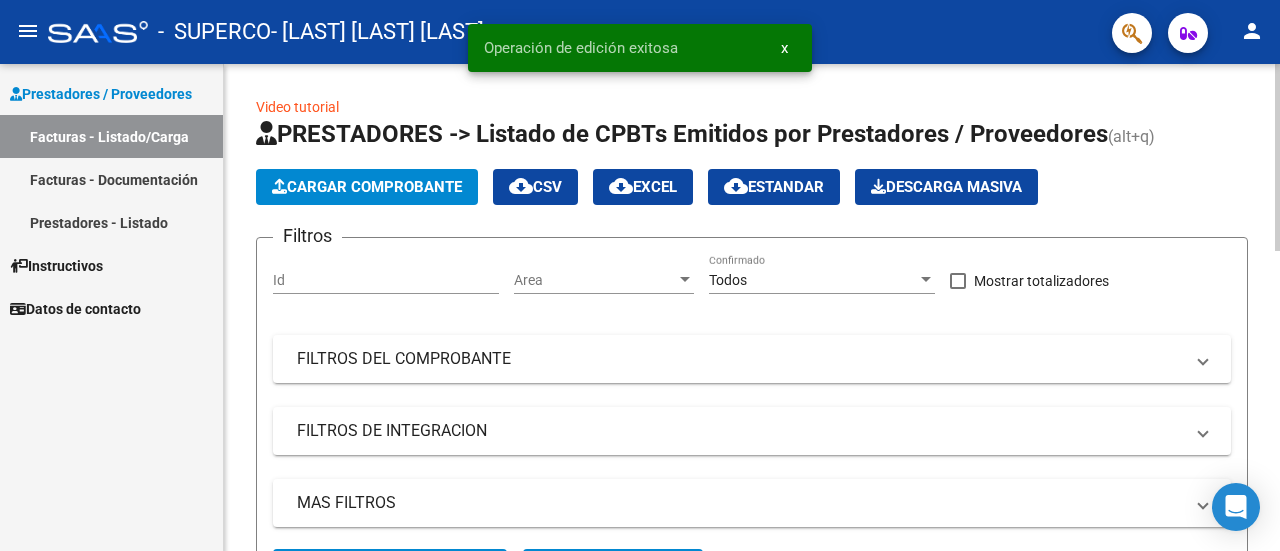 click on "Cargar Comprobante" 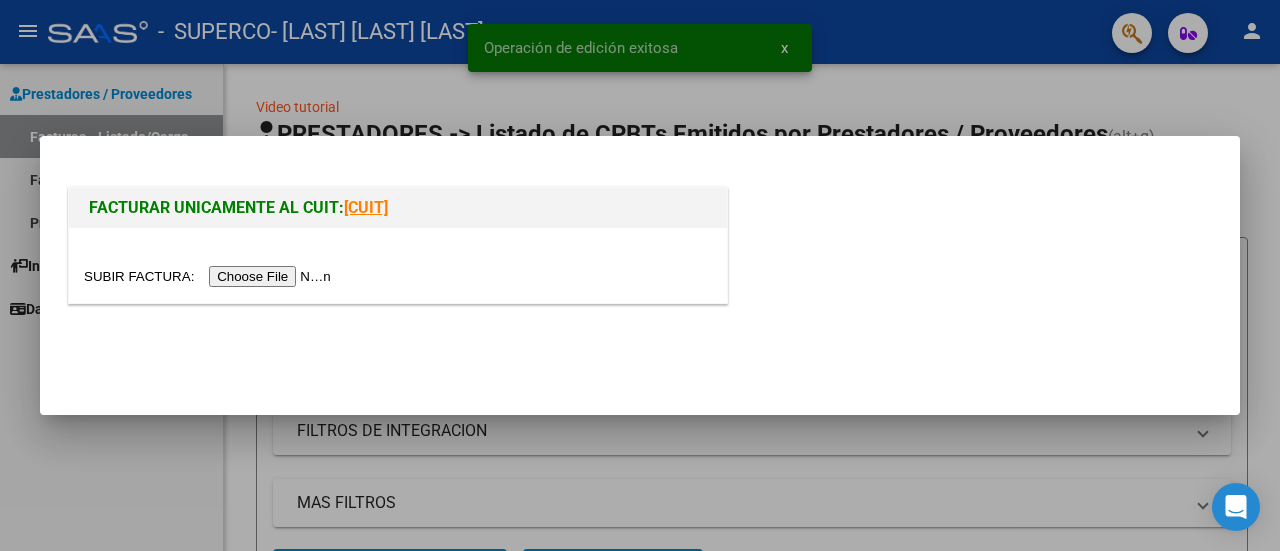 click at bounding box center [210, 276] 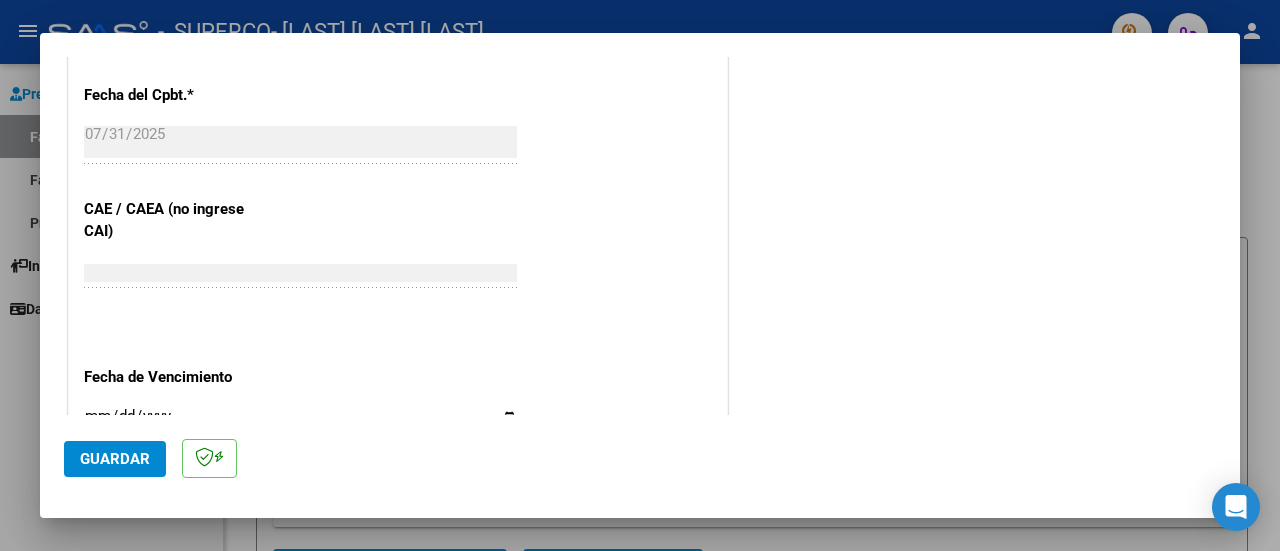 scroll, scrollTop: 1200, scrollLeft: 0, axis: vertical 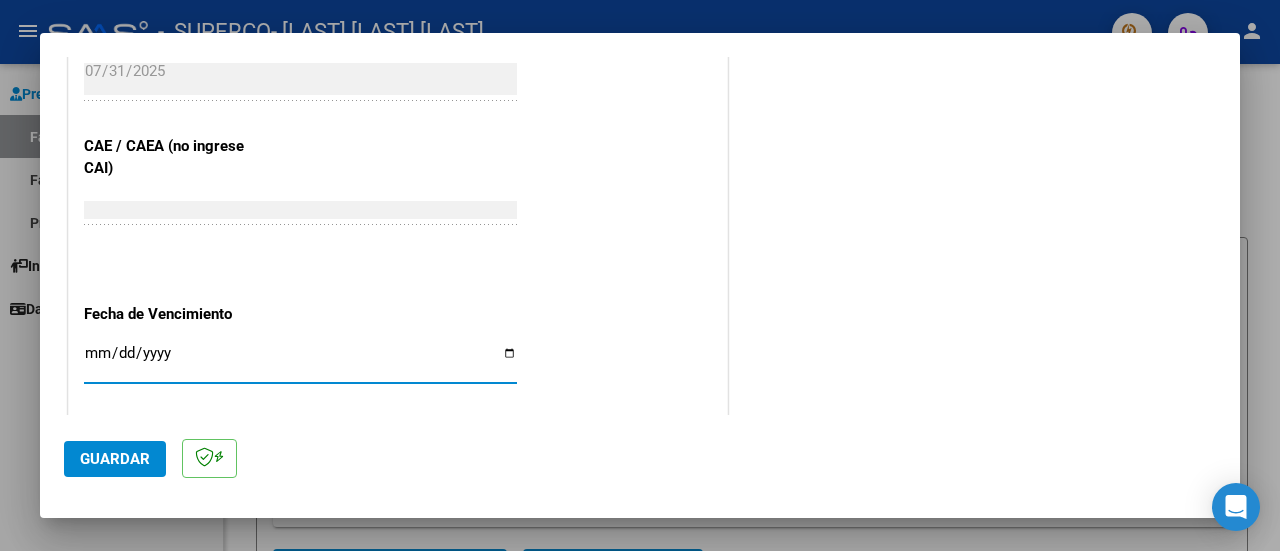 click on "Ingresar la fecha" at bounding box center (300, 361) 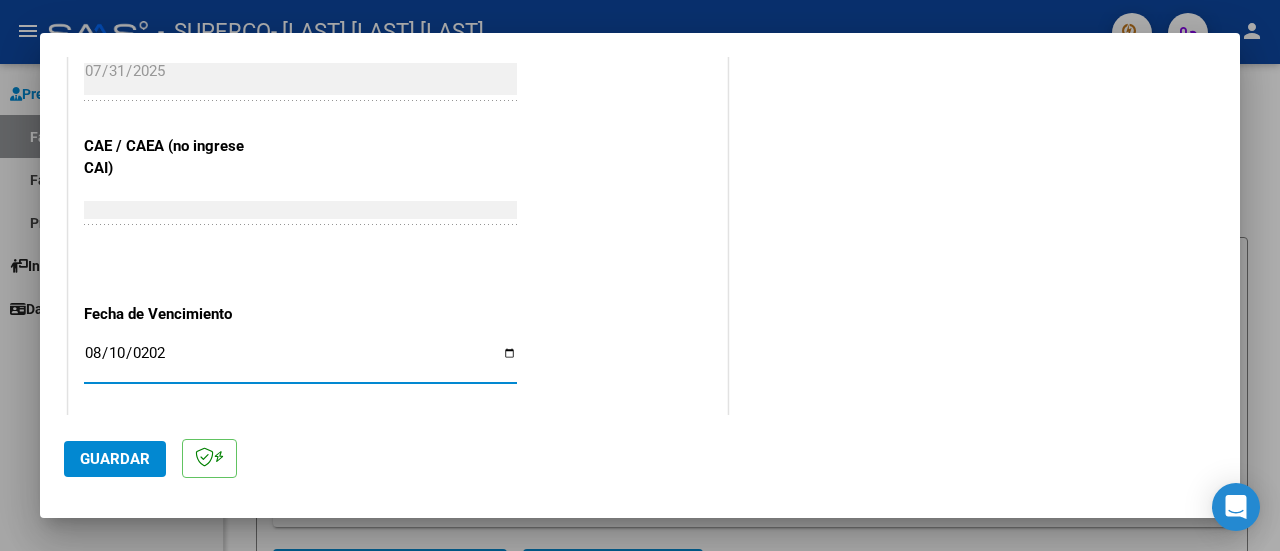 type on "2025-08-10" 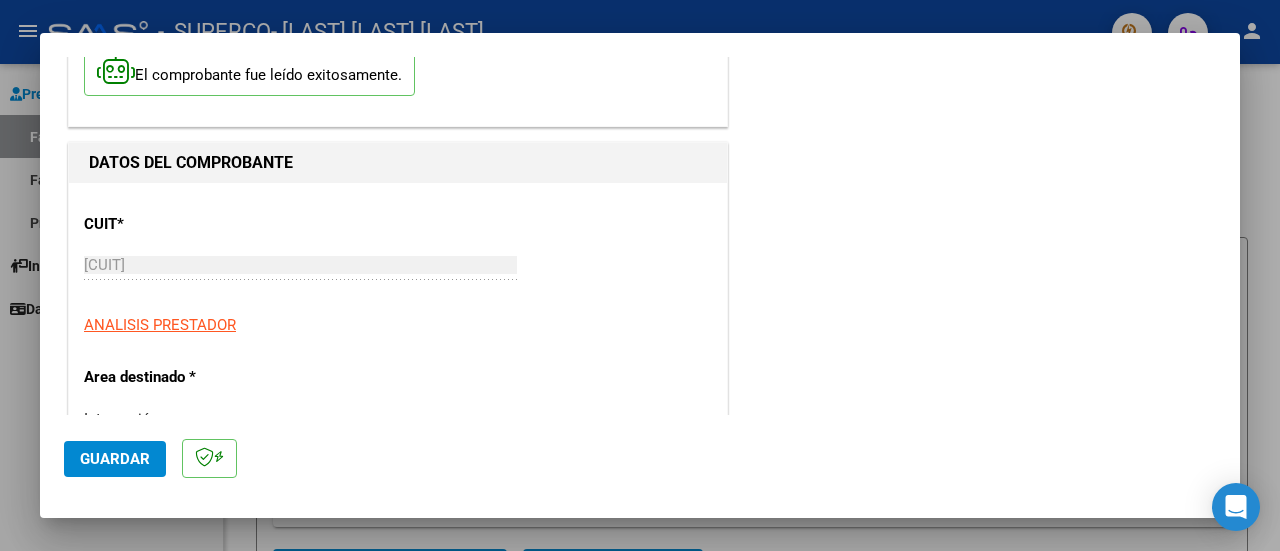 scroll, scrollTop: 0, scrollLeft: 0, axis: both 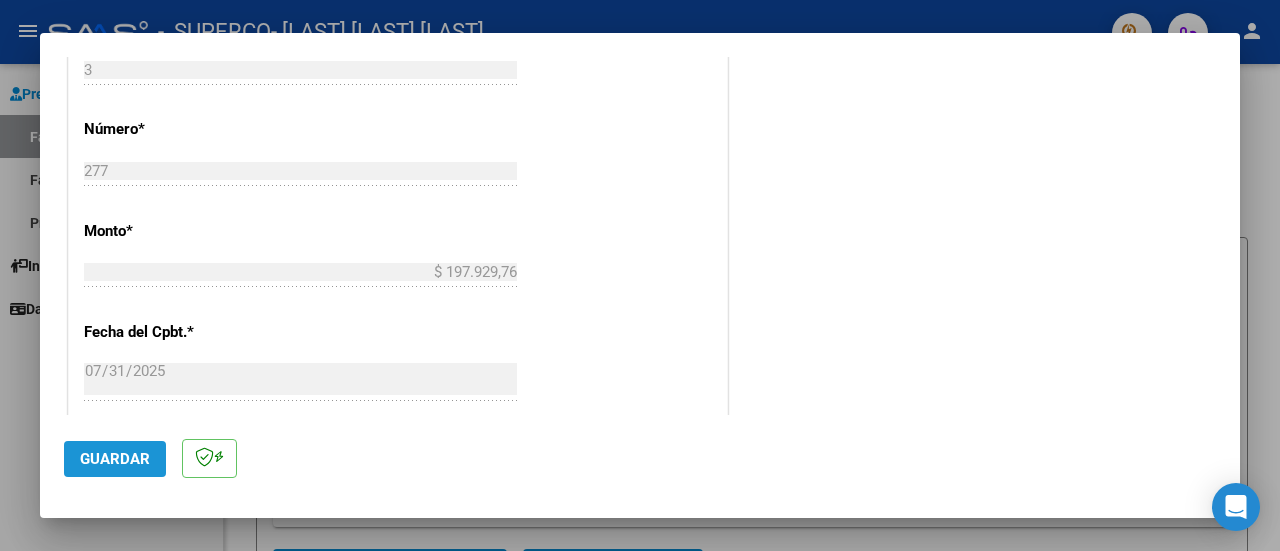 click on "Guardar" 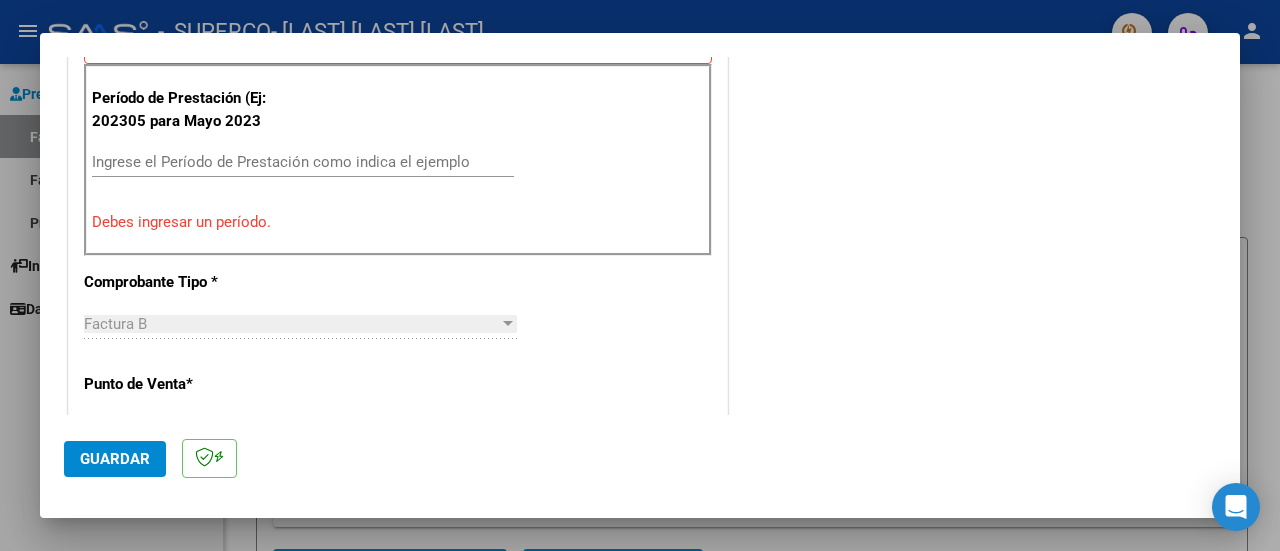 scroll, scrollTop: 556, scrollLeft: 0, axis: vertical 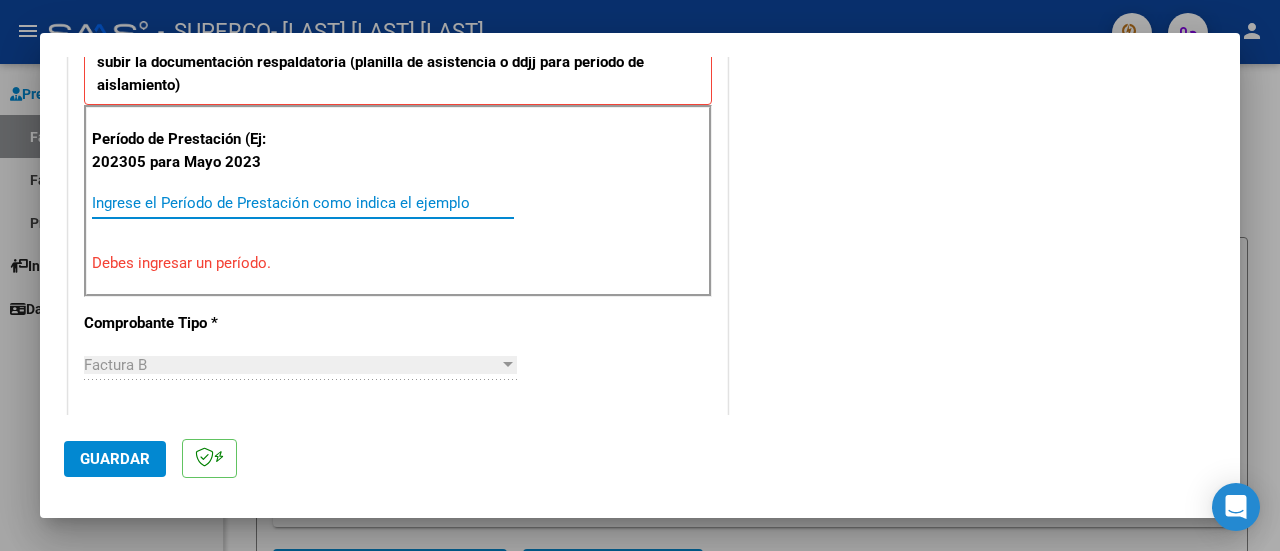 click on "Ingrese el Período de Prestación como indica el ejemplo" at bounding box center (303, 203) 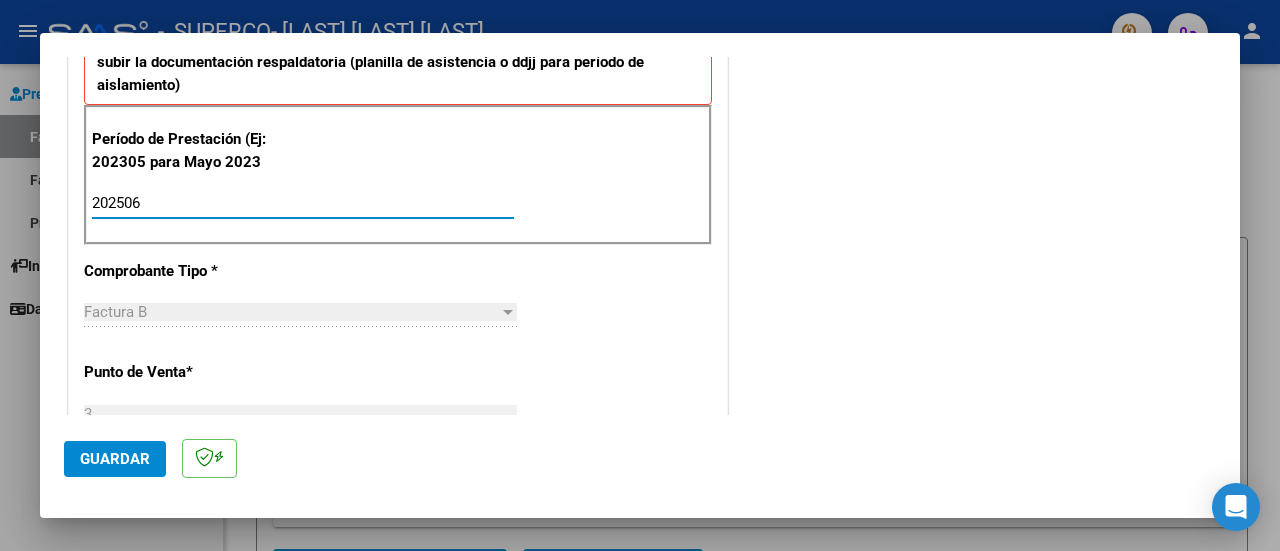 type on "202506" 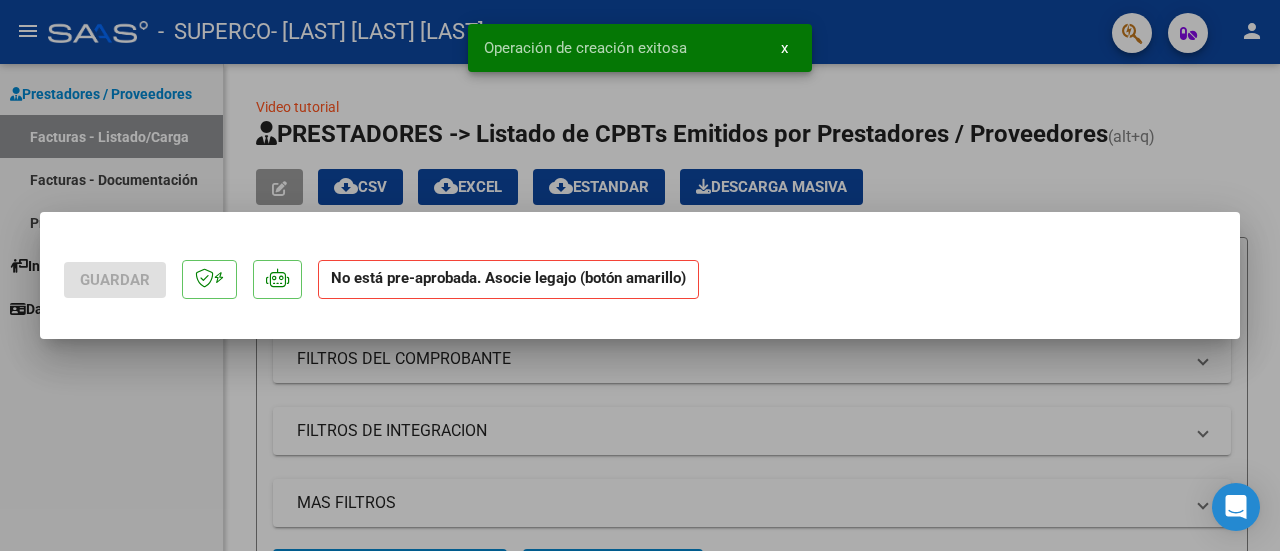 scroll, scrollTop: 0, scrollLeft: 0, axis: both 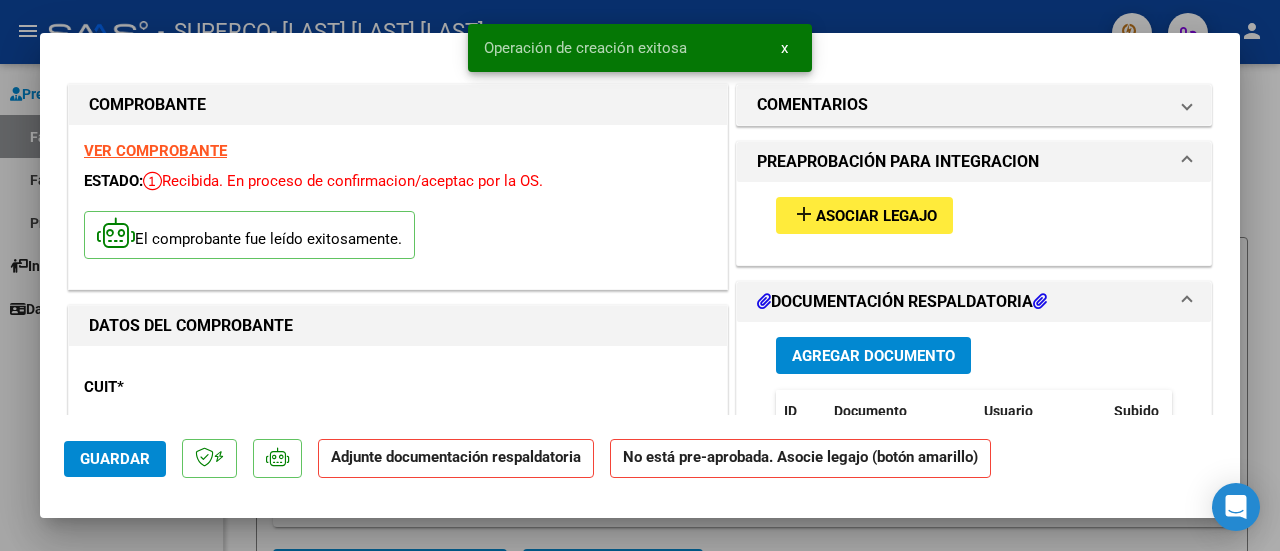 click on "Asociar Legajo" at bounding box center [876, 216] 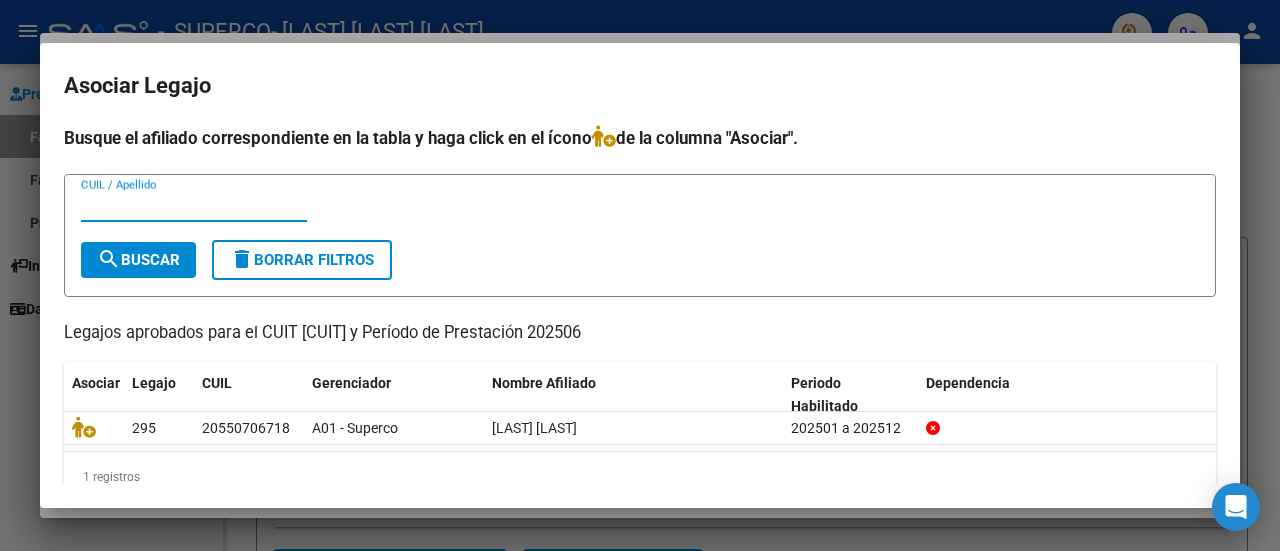 scroll, scrollTop: 32, scrollLeft: 0, axis: vertical 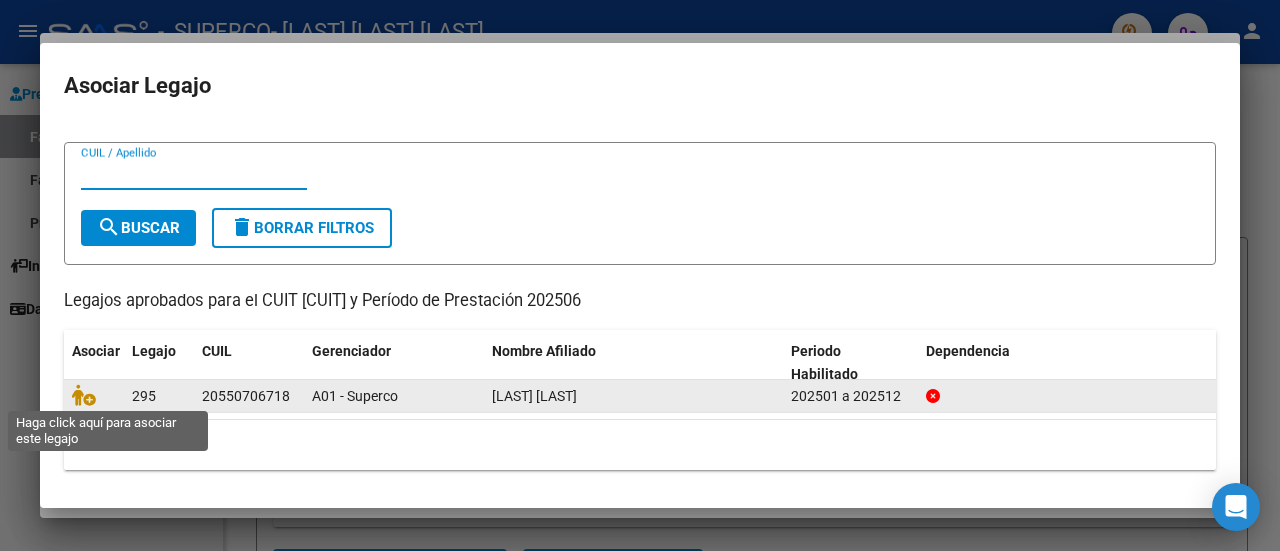 drag, startPoint x: 89, startPoint y: 403, endPoint x: 96, endPoint y: 395, distance: 10.630146 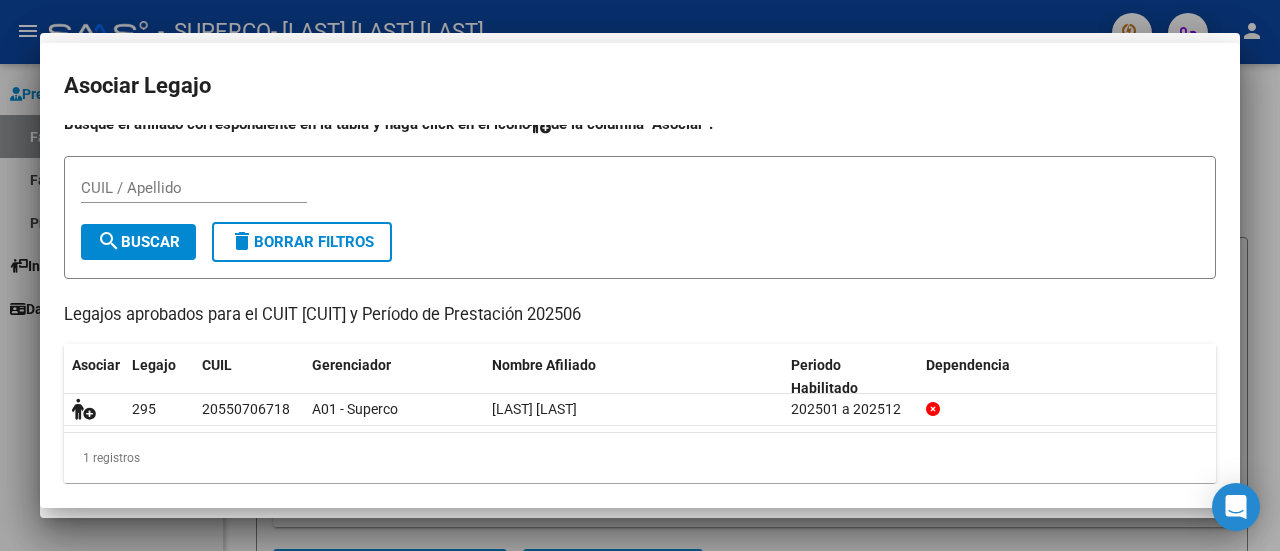 scroll, scrollTop: 46, scrollLeft: 0, axis: vertical 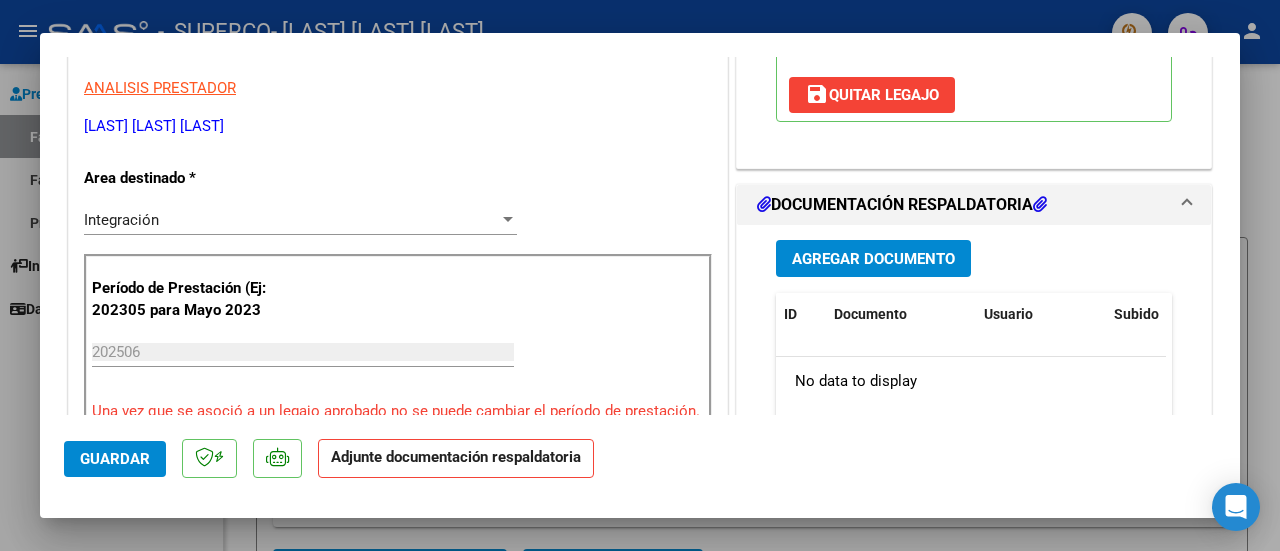 click on "Agregar Documento" at bounding box center [873, 258] 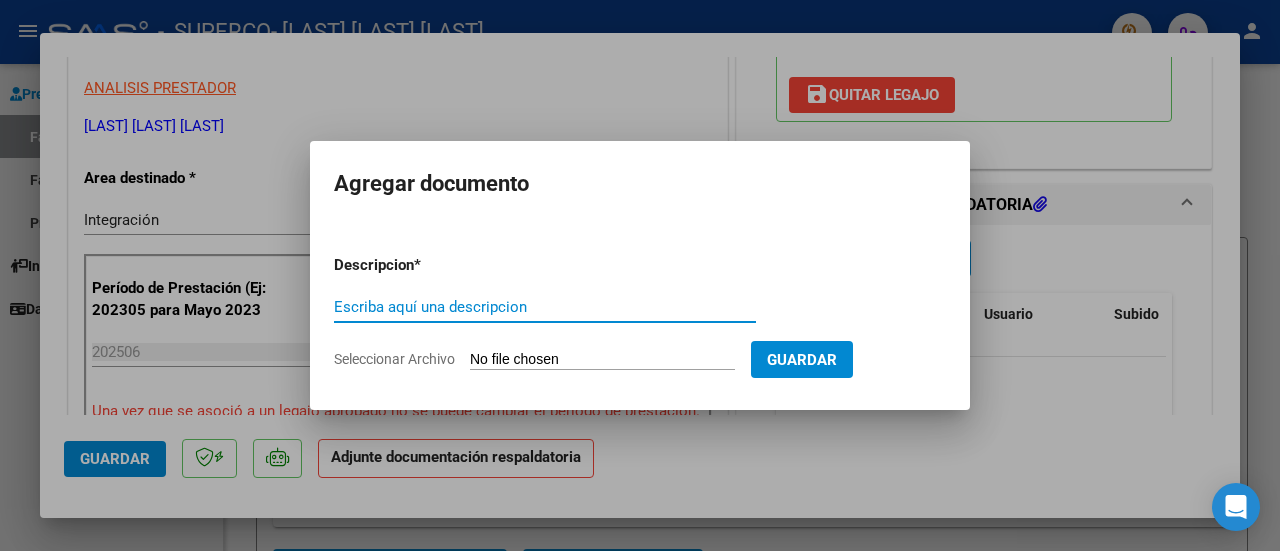 click on "Escriba aquí una descripcion" at bounding box center (545, 307) 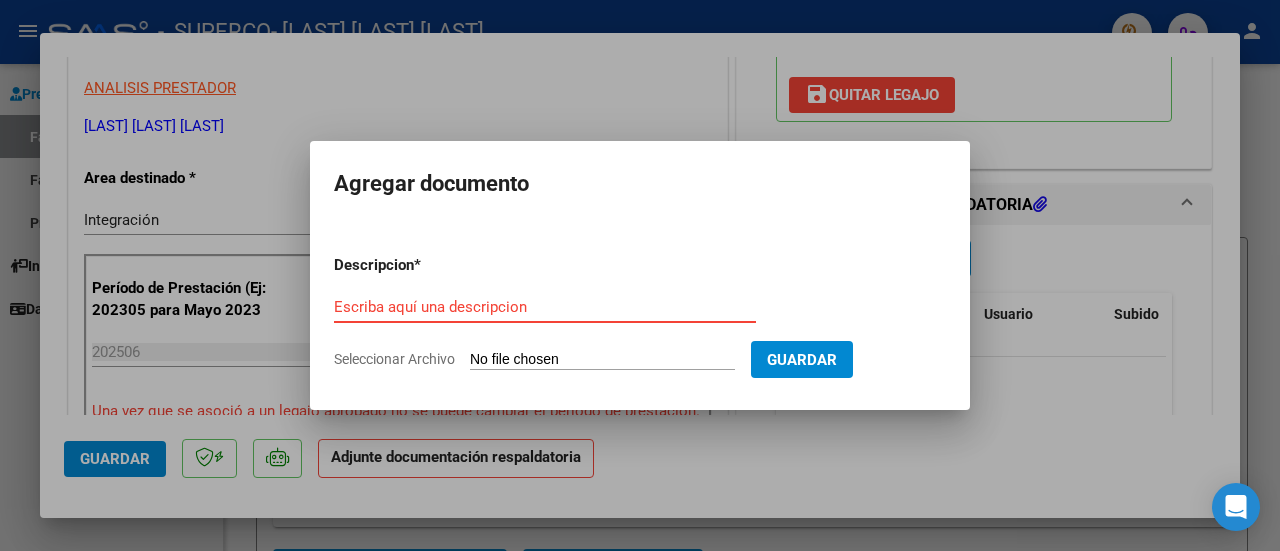 type on "2" 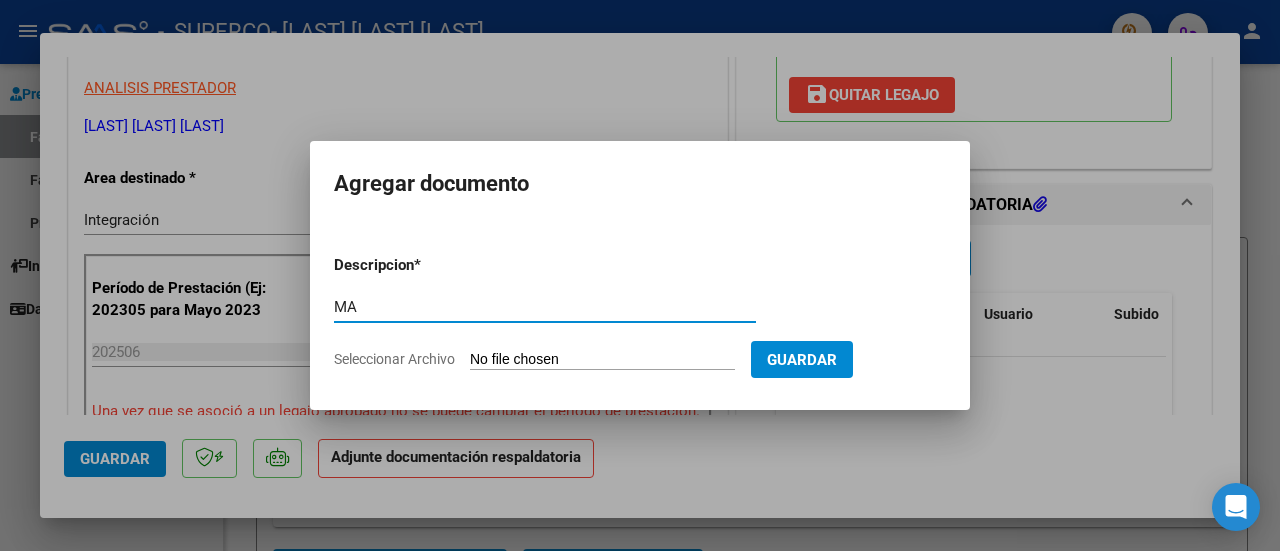 type on "M" 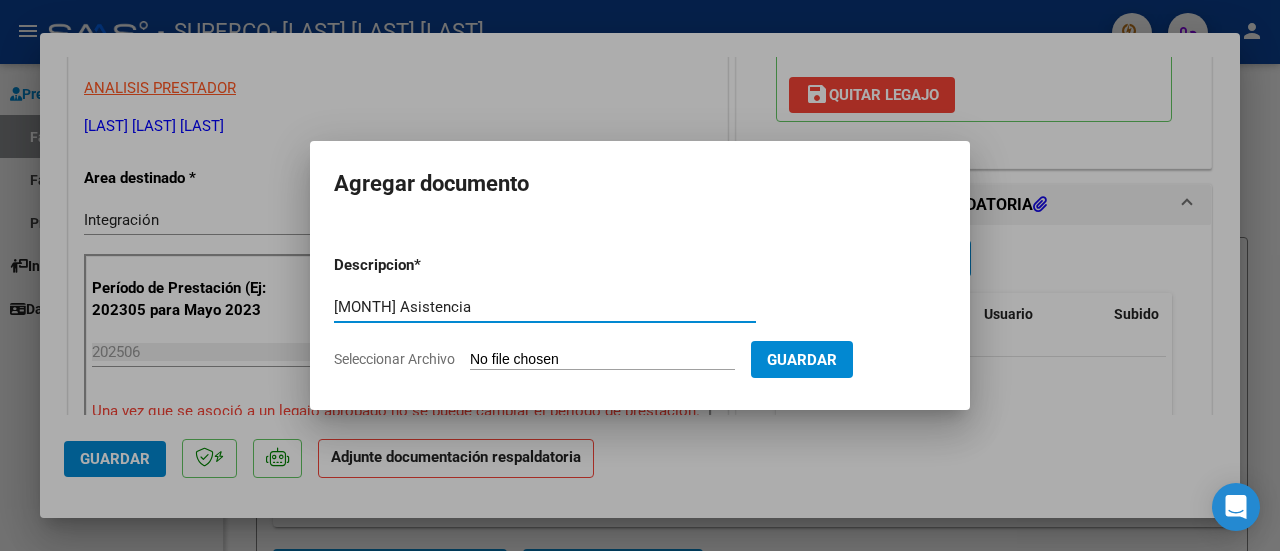 type on "[MONTH] Asistencia" 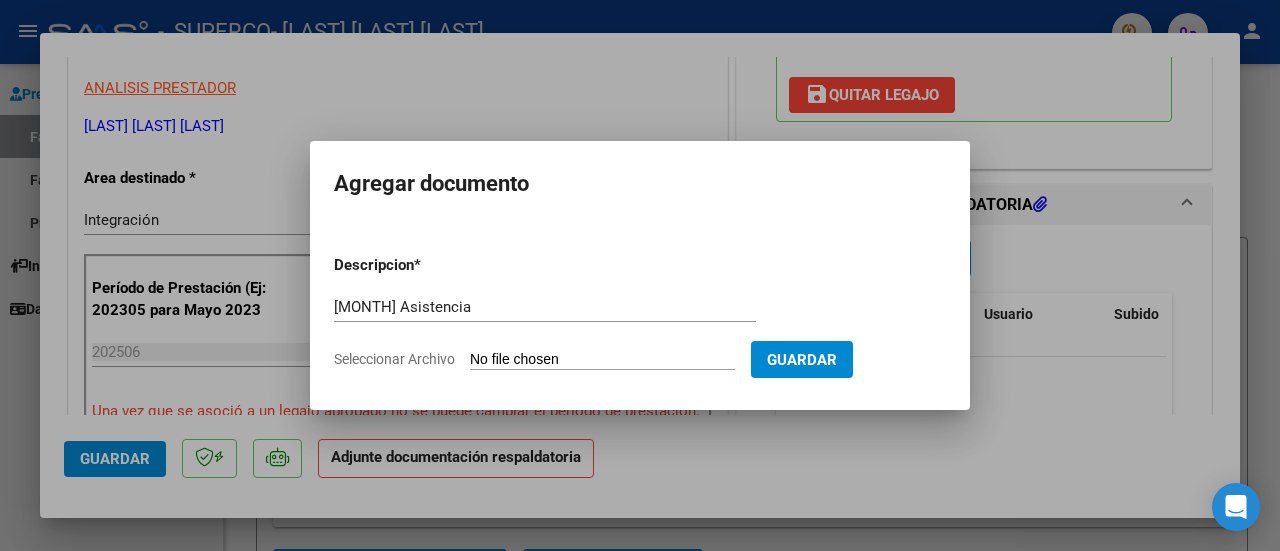 click on "Seleccionar Archivo" at bounding box center (602, 360) 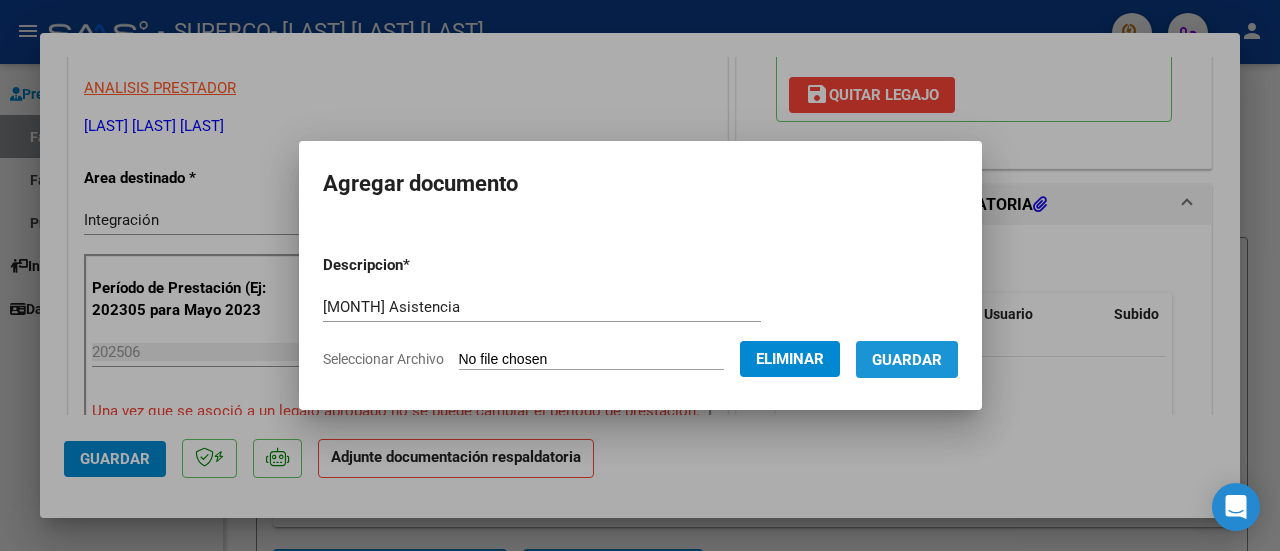 click on "Guardar" at bounding box center [907, 360] 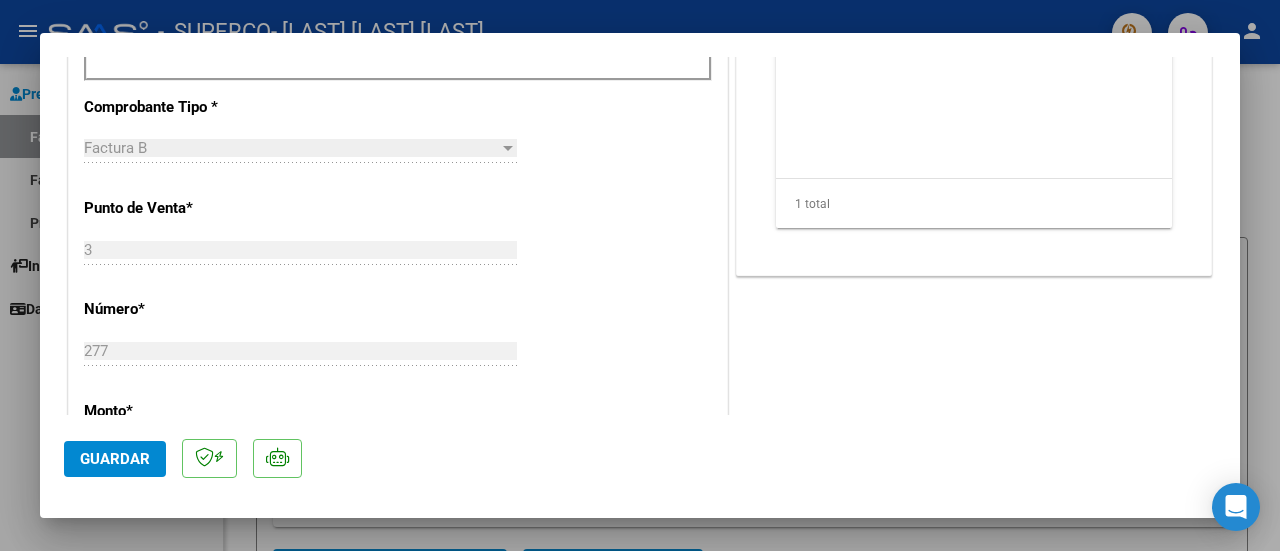 scroll, scrollTop: 750, scrollLeft: 0, axis: vertical 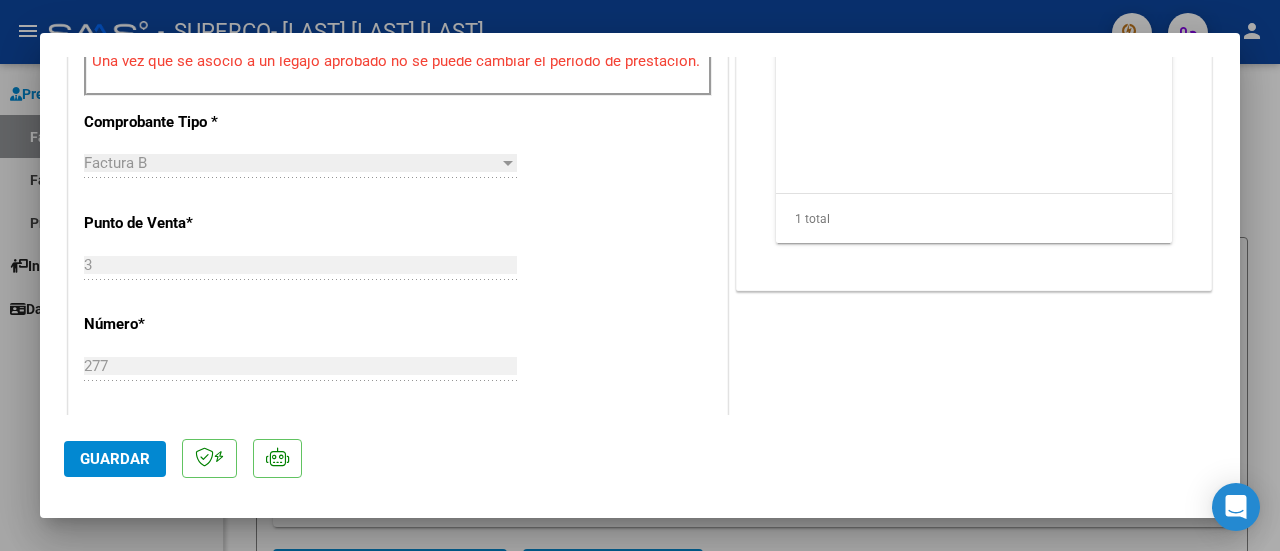 click on "Guardar" 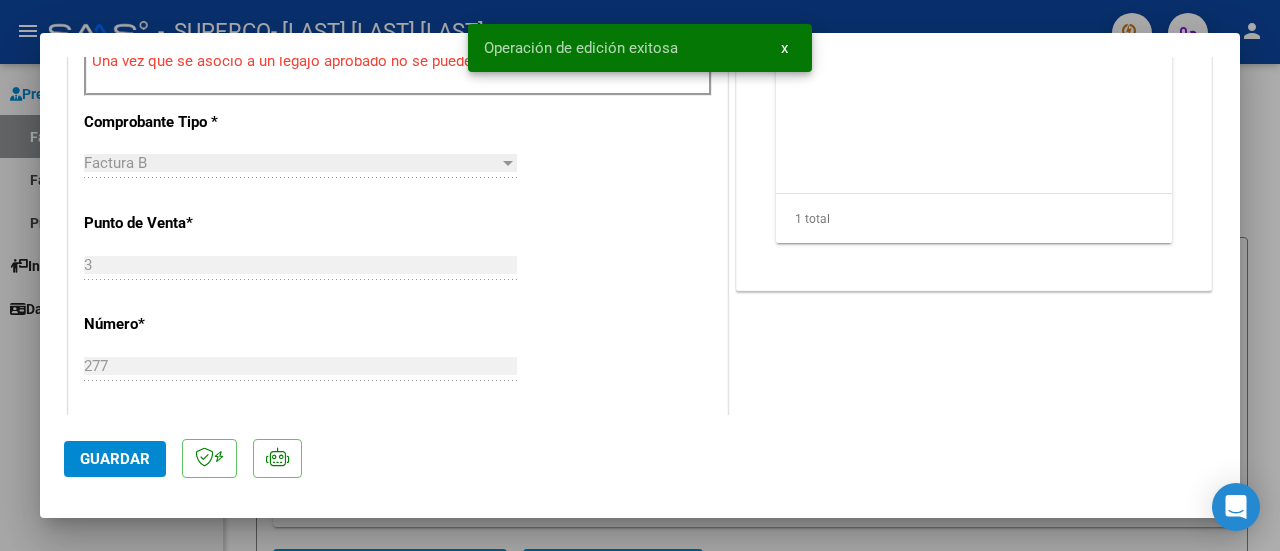 click at bounding box center [640, 275] 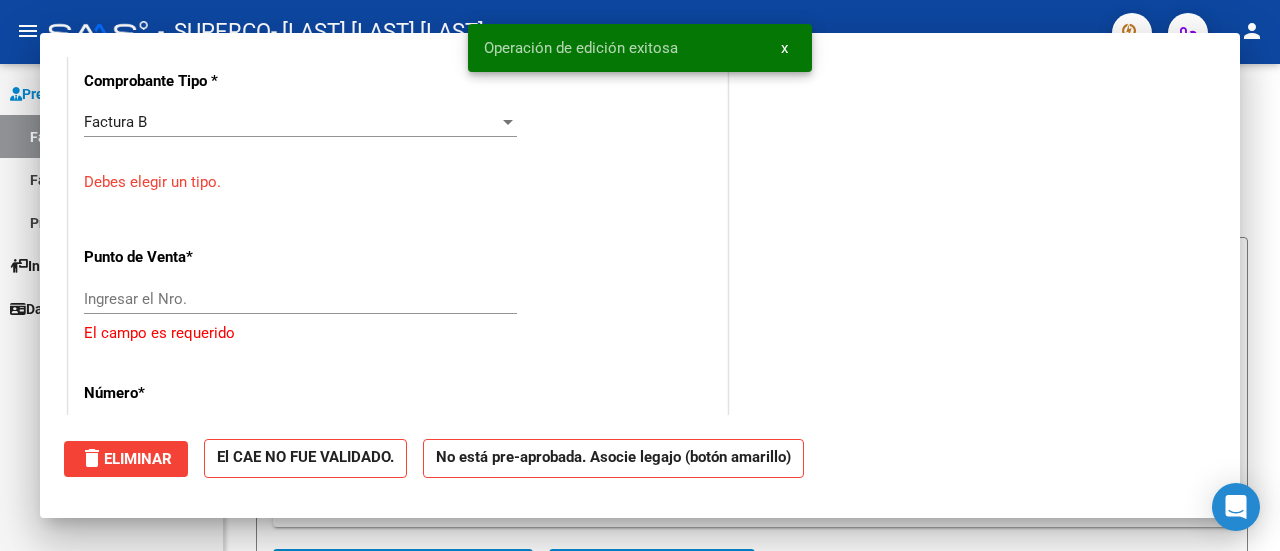 scroll, scrollTop: 0, scrollLeft: 0, axis: both 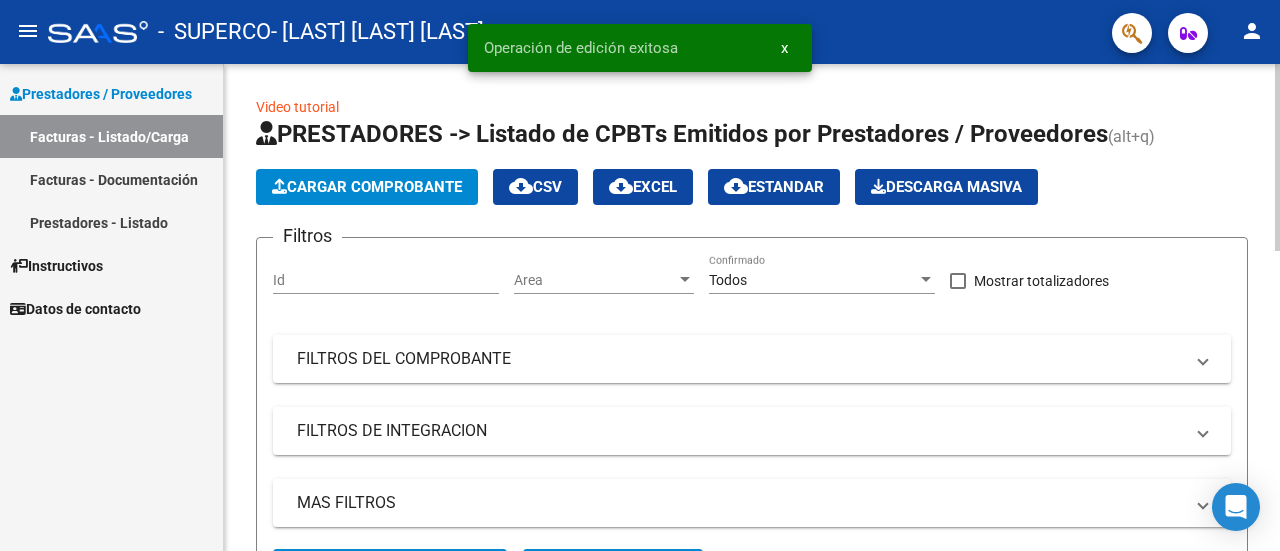 click on "Cargar Comprobante" 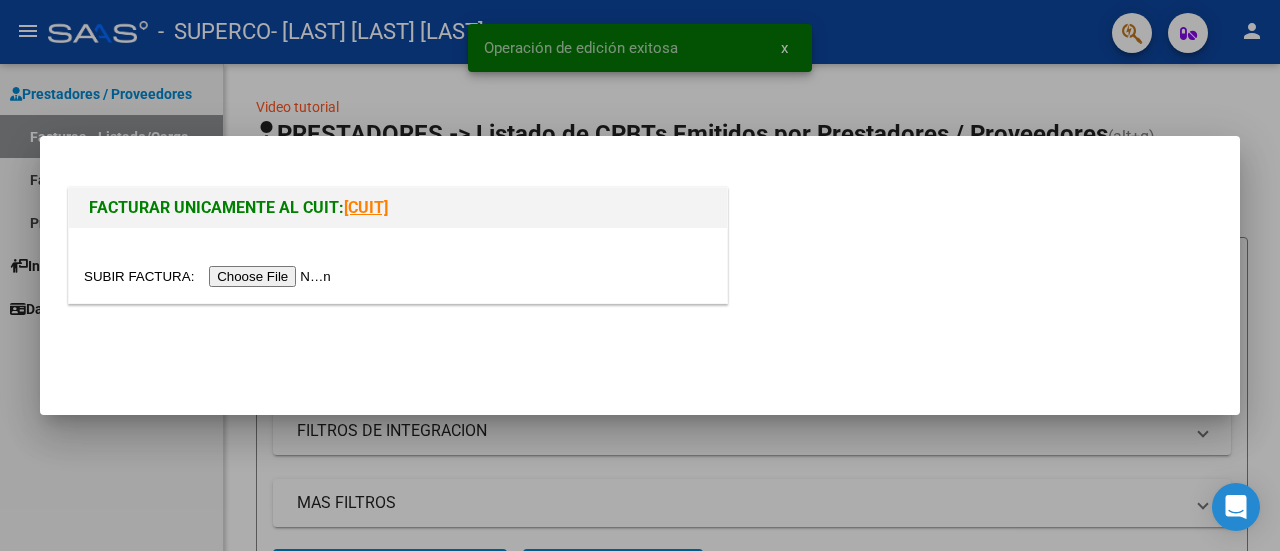 click at bounding box center [210, 276] 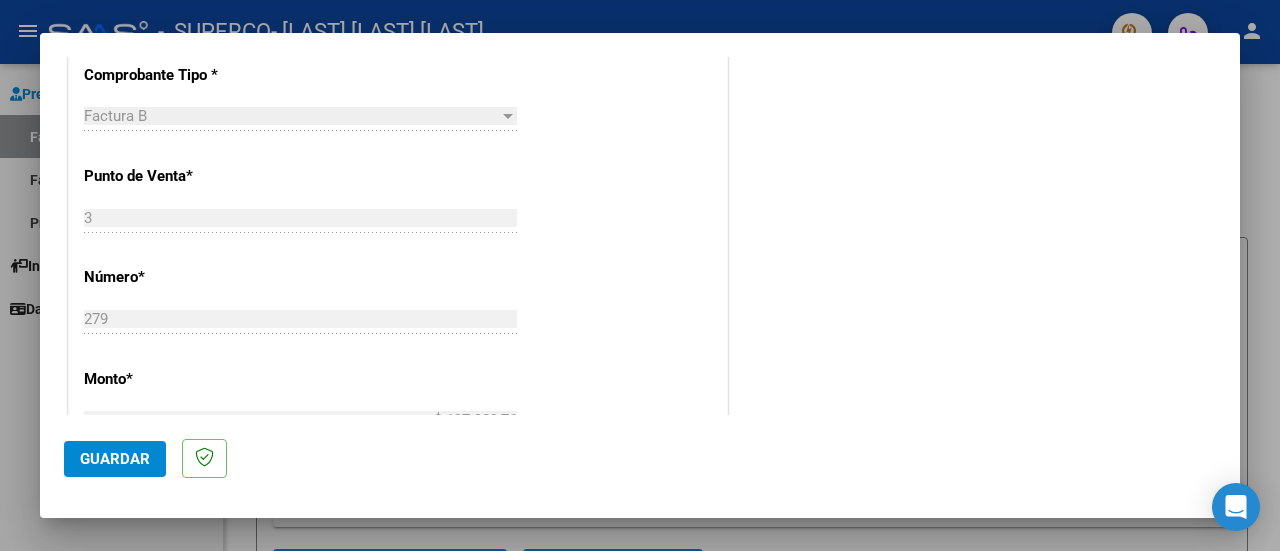 scroll, scrollTop: 800, scrollLeft: 0, axis: vertical 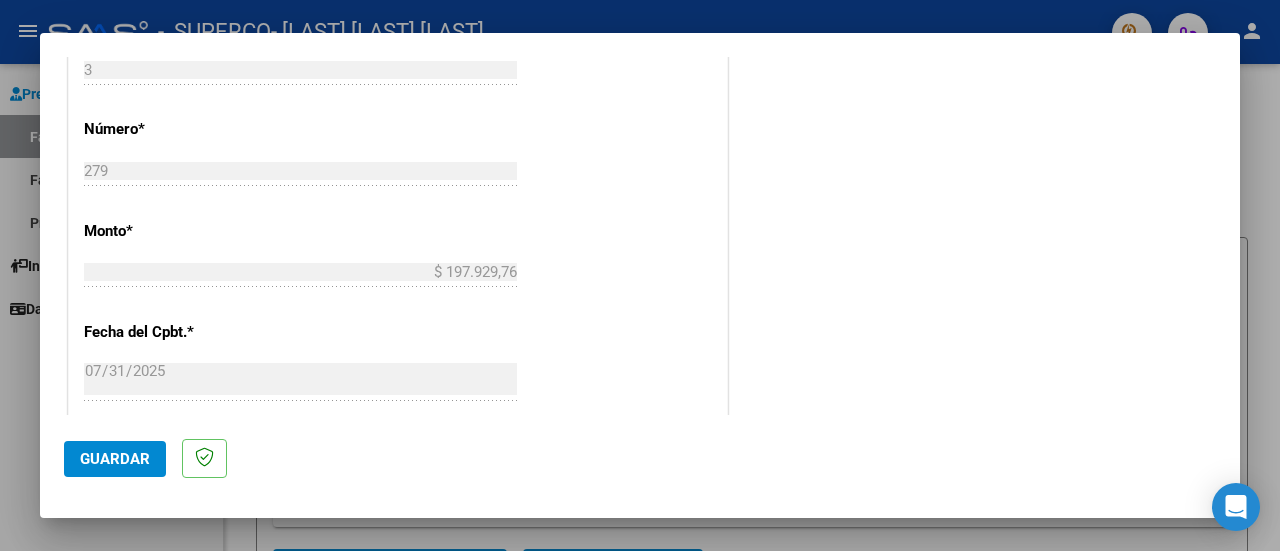 click on "Guardar" 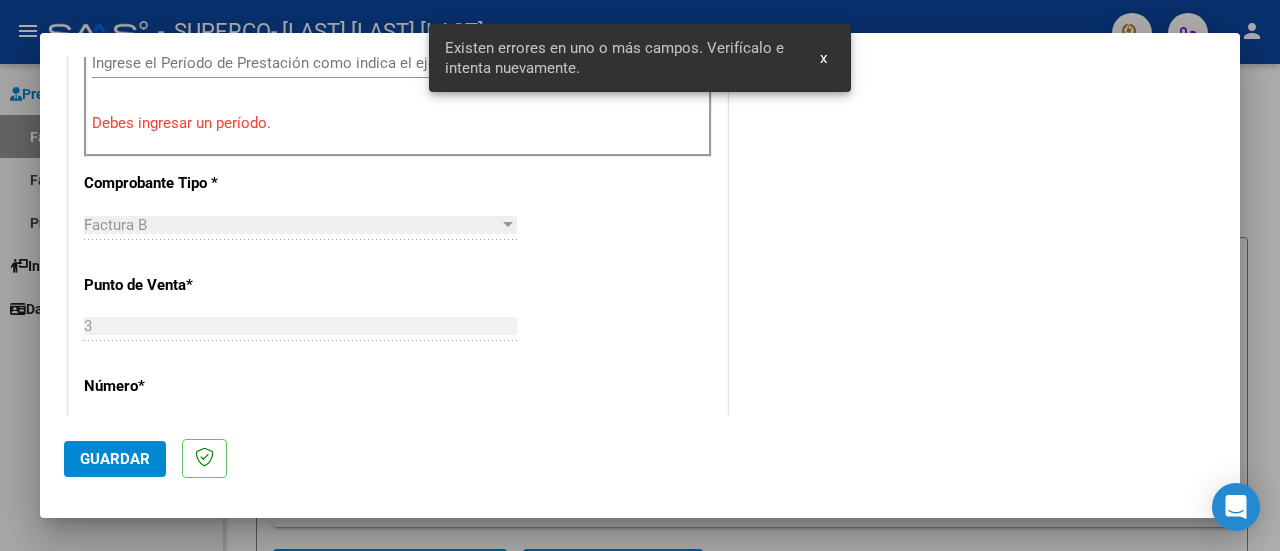 scroll, scrollTop: 498, scrollLeft: 0, axis: vertical 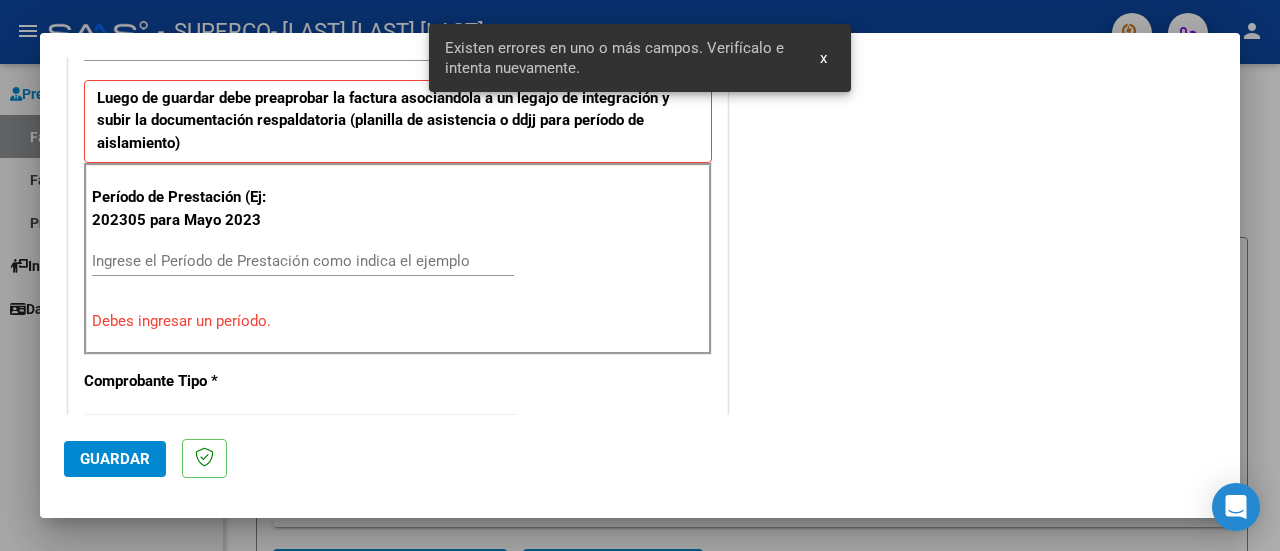 click on "Ingrese el Período de Prestación como indica el ejemplo" at bounding box center (303, 261) 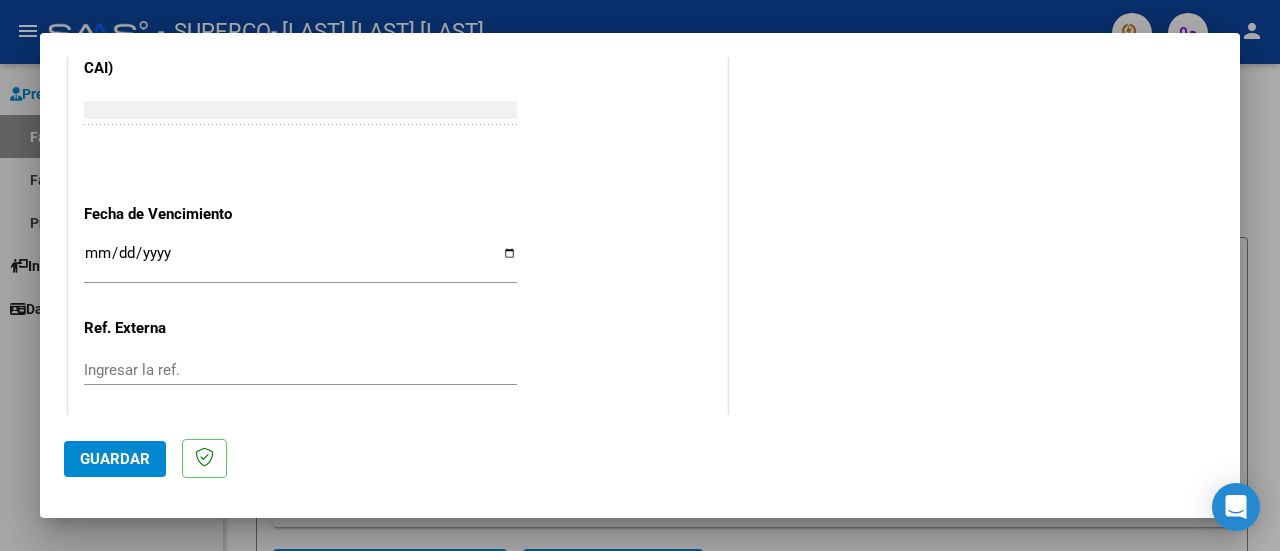 scroll, scrollTop: 1398, scrollLeft: 0, axis: vertical 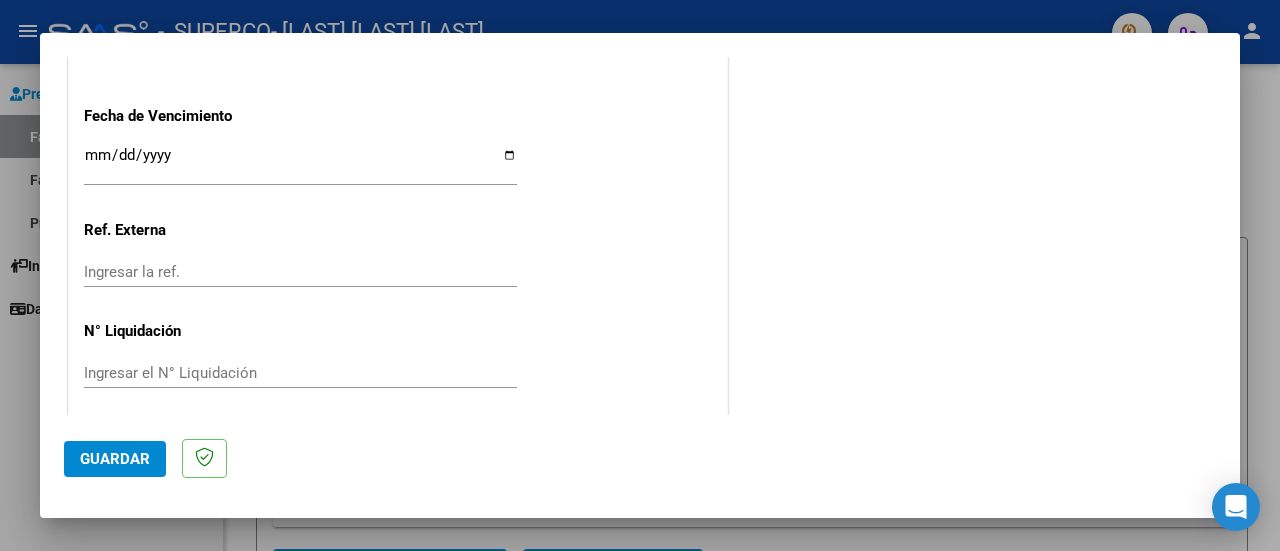 type on "202507" 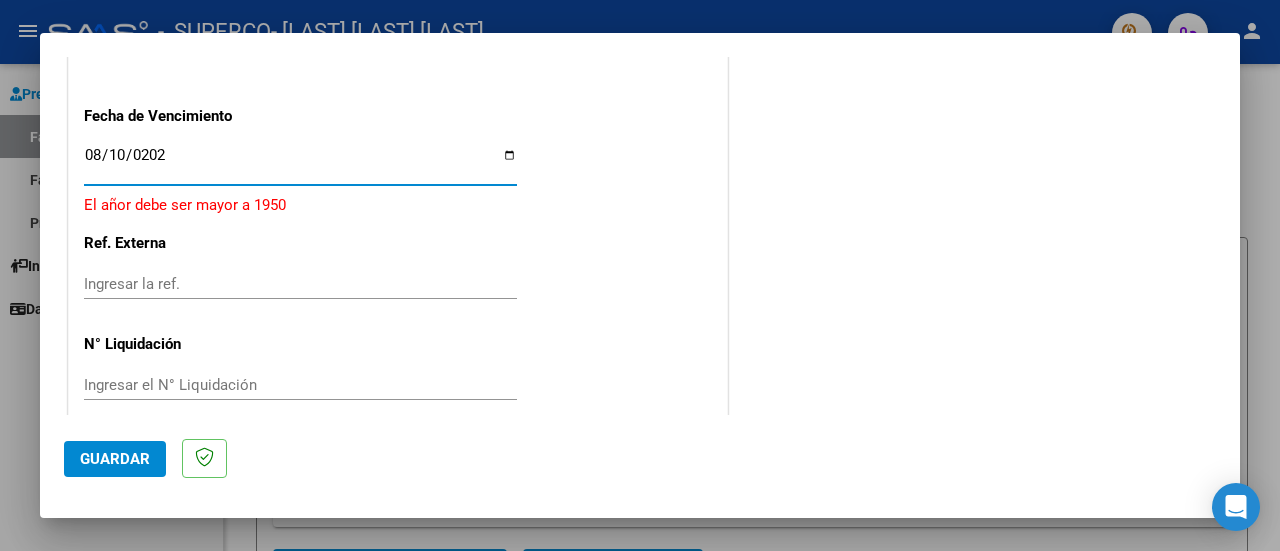 type on "2025-08-10" 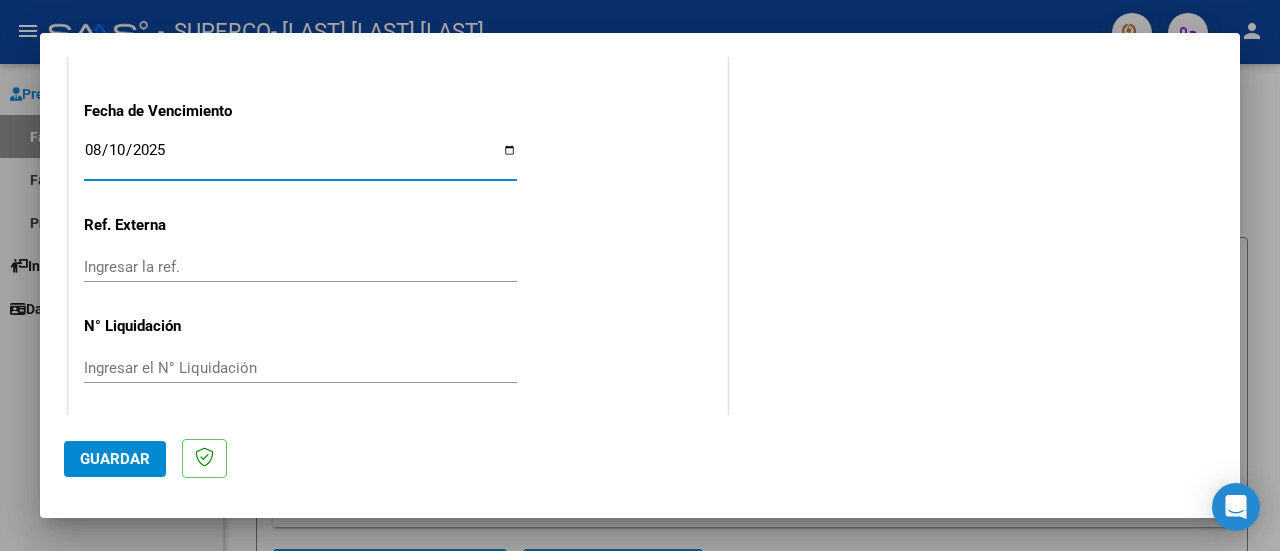 scroll, scrollTop: 1404, scrollLeft: 0, axis: vertical 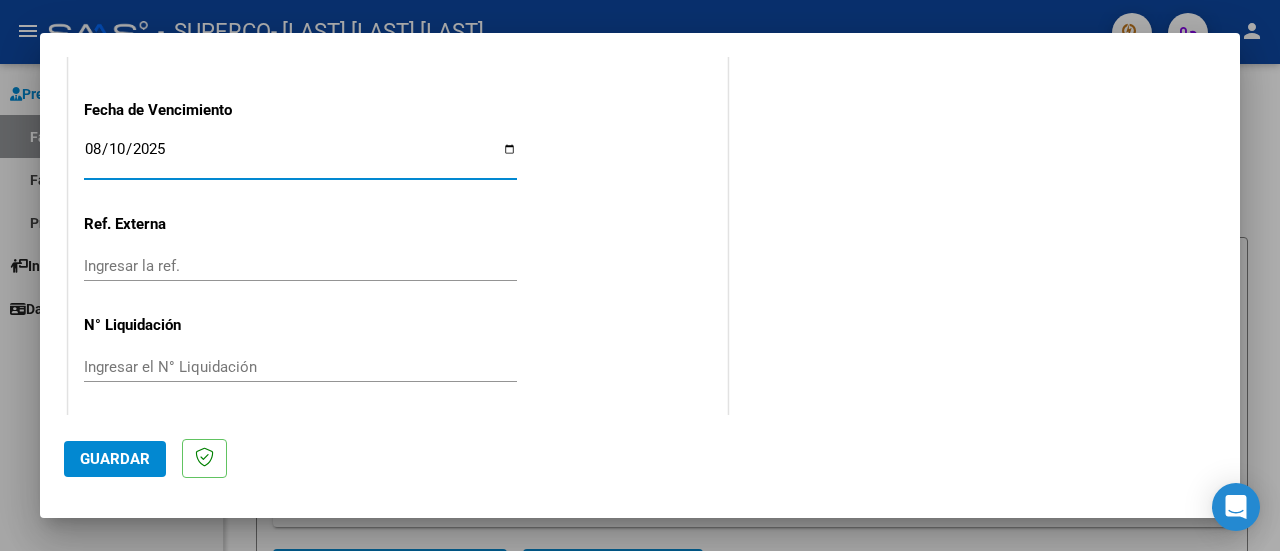 click on "Ingresar la ref." at bounding box center [300, 266] 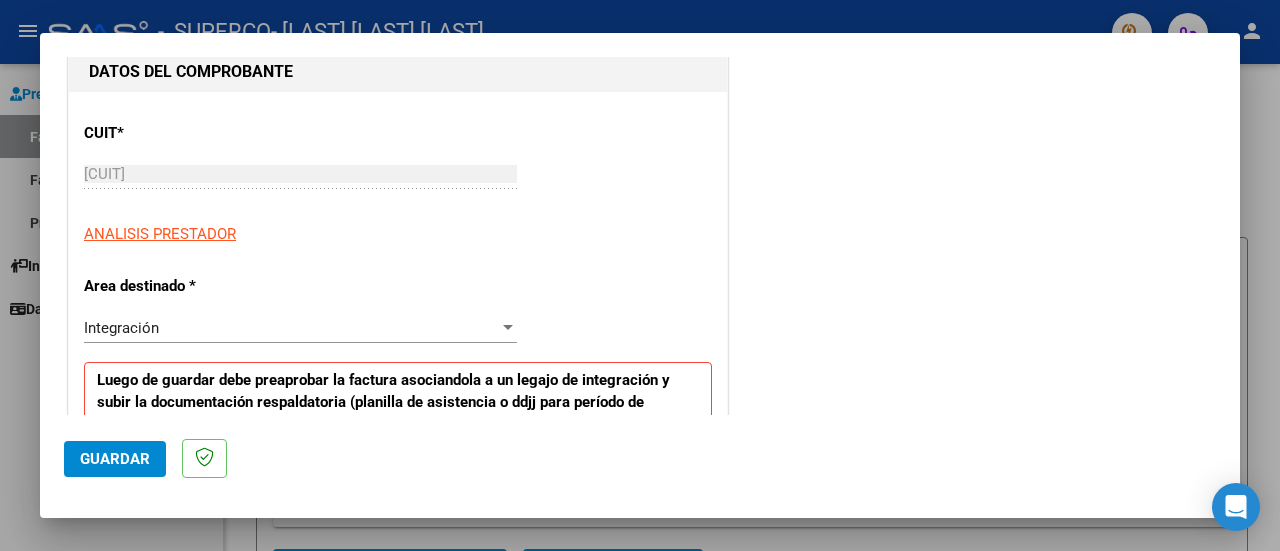 scroll, scrollTop: 0, scrollLeft: 0, axis: both 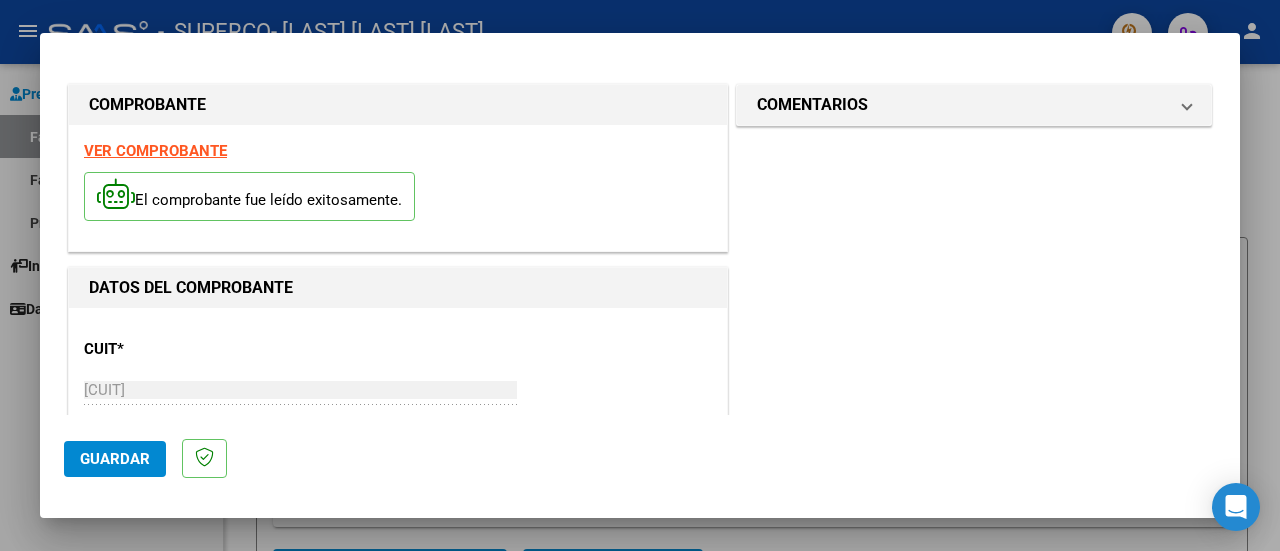 click on "Guardar" 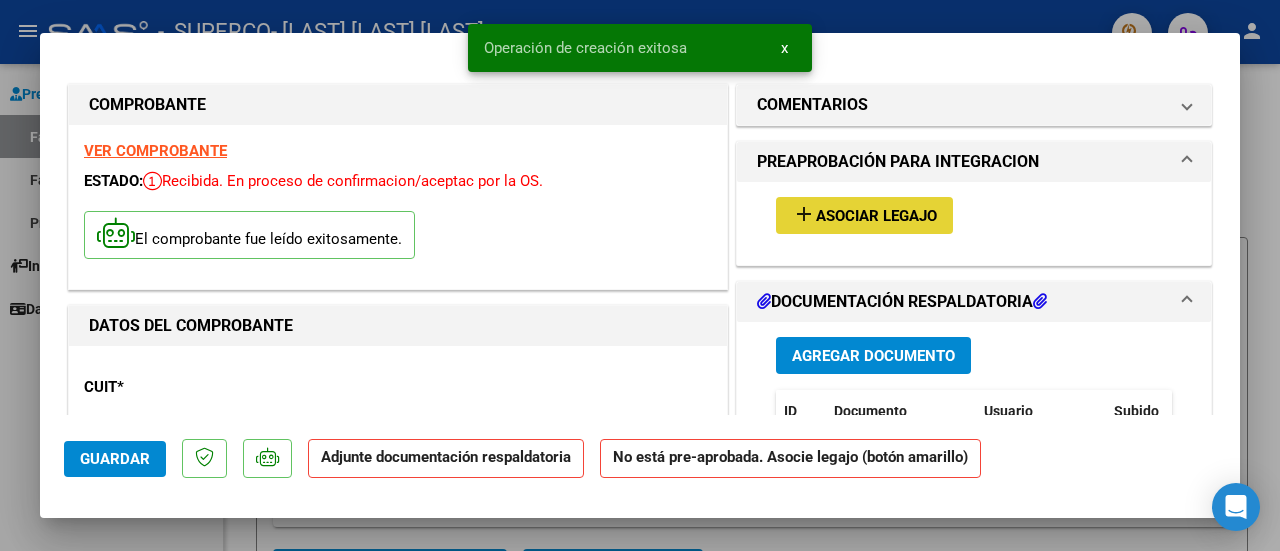 click on "add Asociar Legajo" at bounding box center [864, 215] 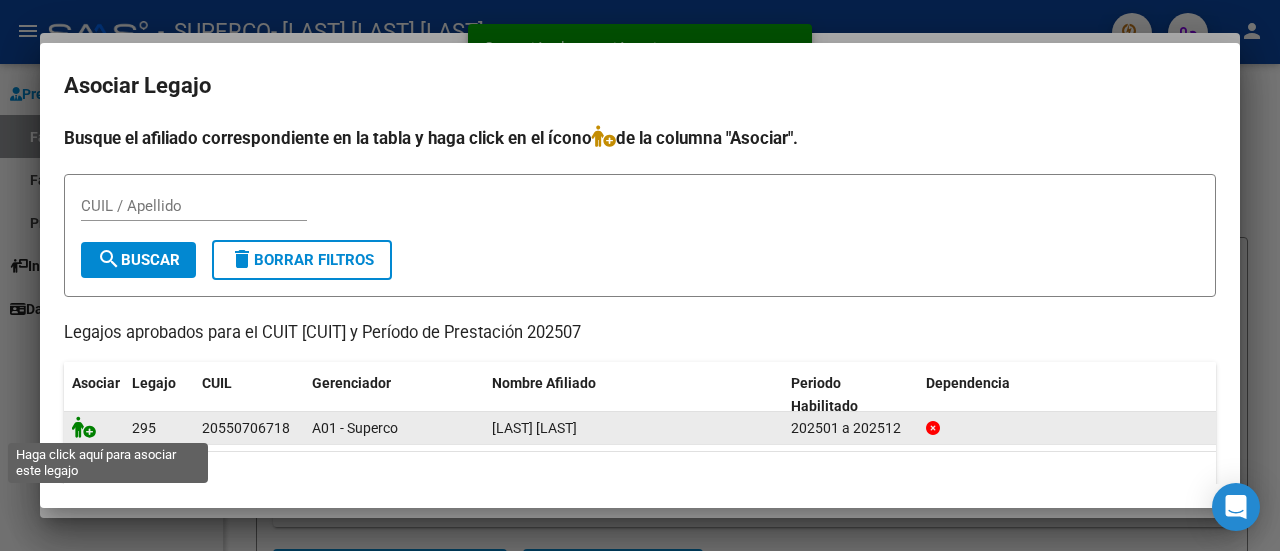 click 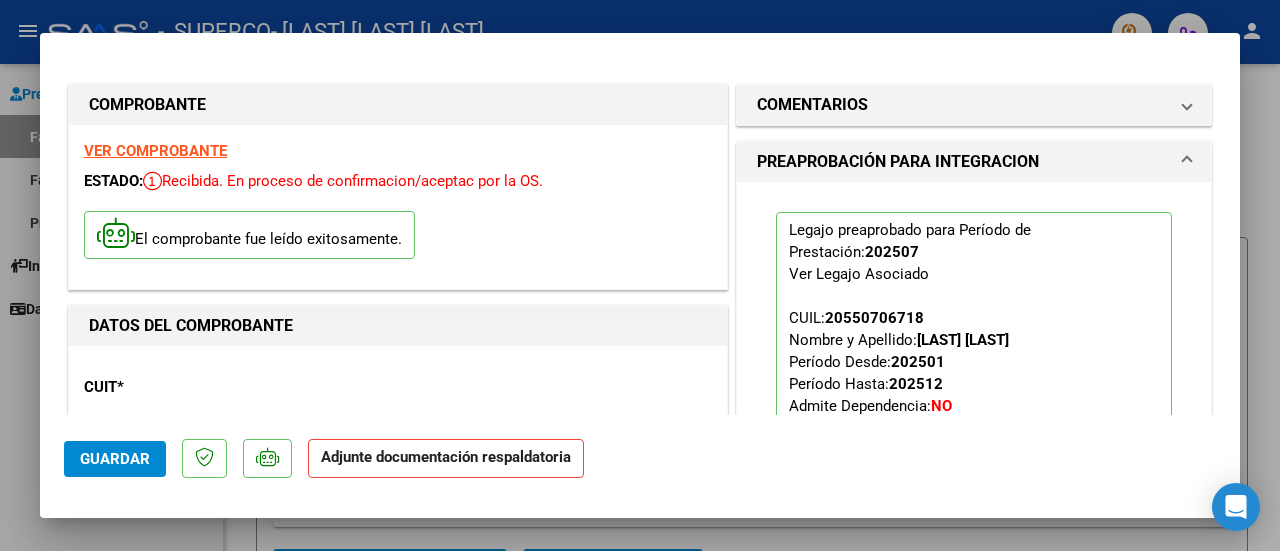 click on "Adjunte documentación respaldatoria" 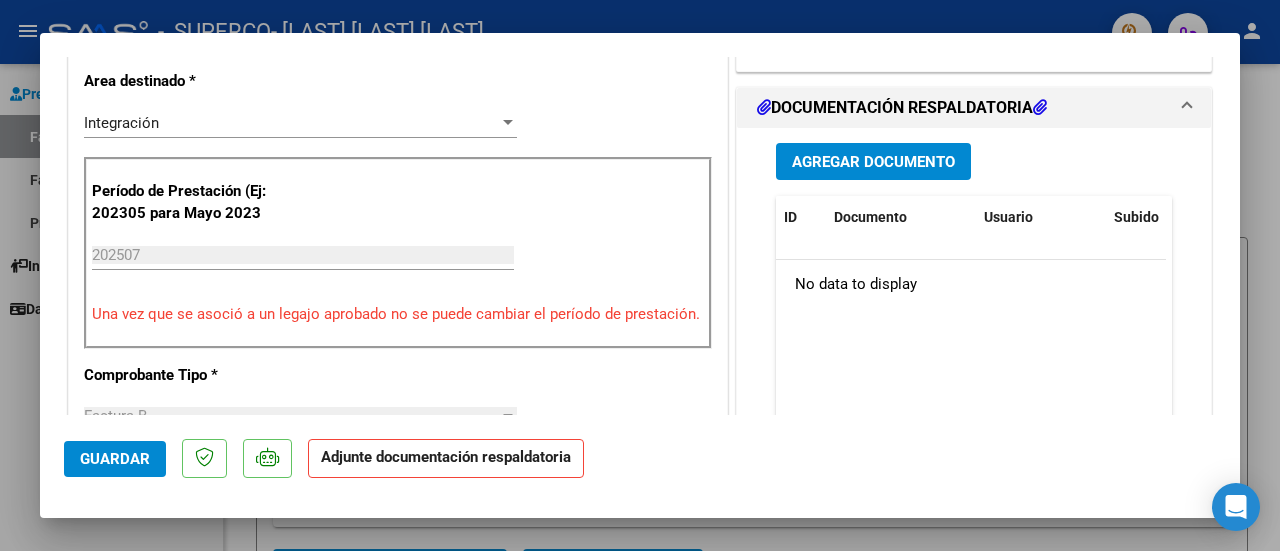 scroll, scrollTop: 500, scrollLeft: 0, axis: vertical 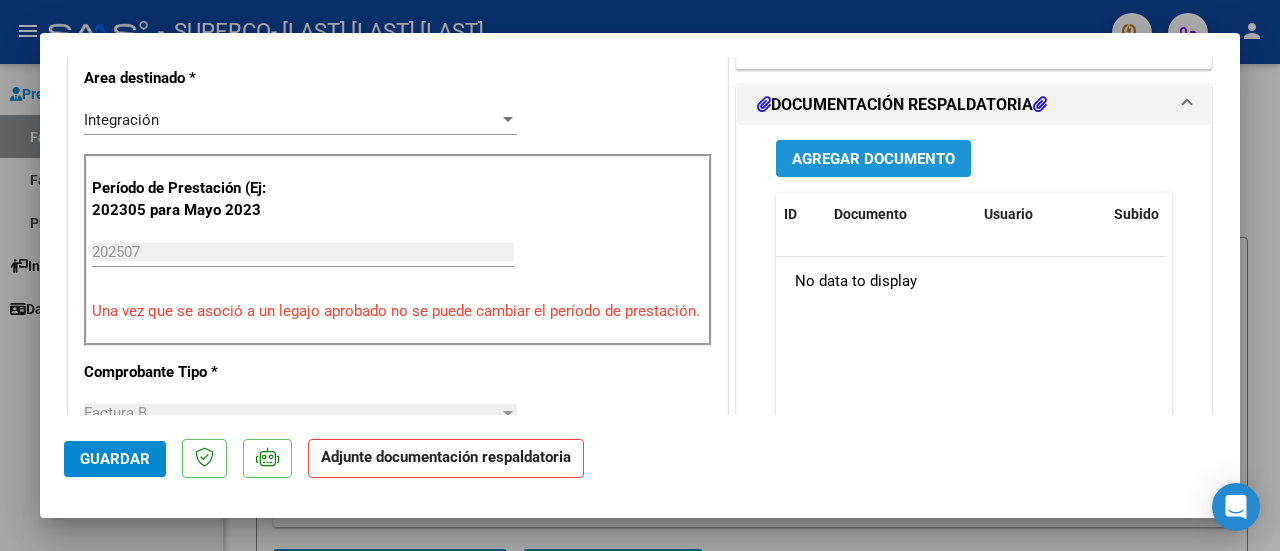 click on "Agregar Documento" at bounding box center (873, 159) 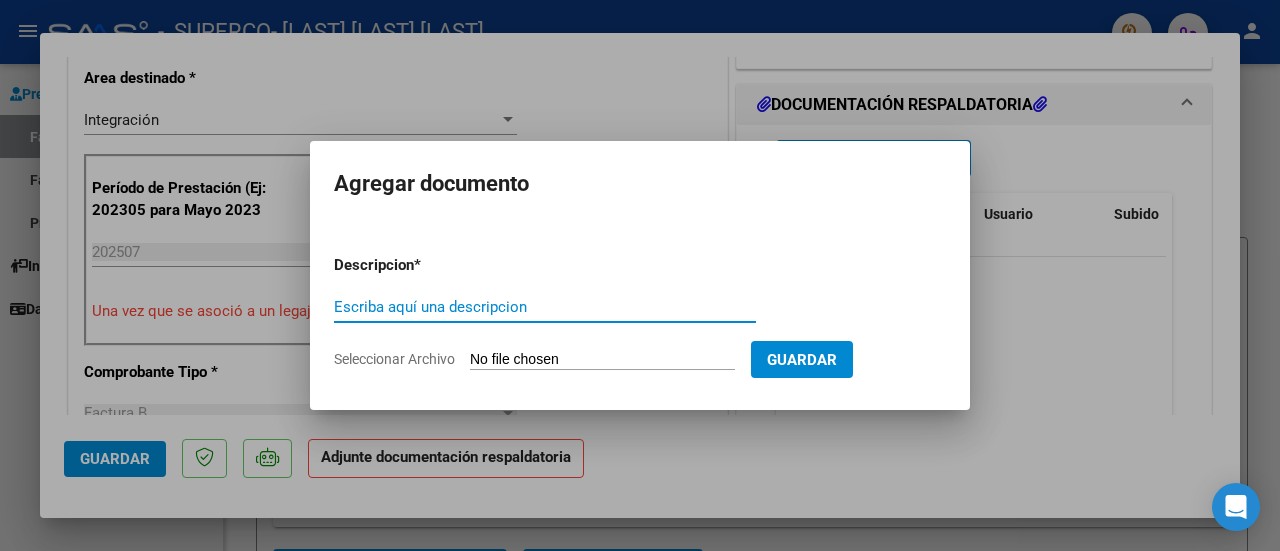 click on "Escriba aquí una descripcion" at bounding box center [545, 307] 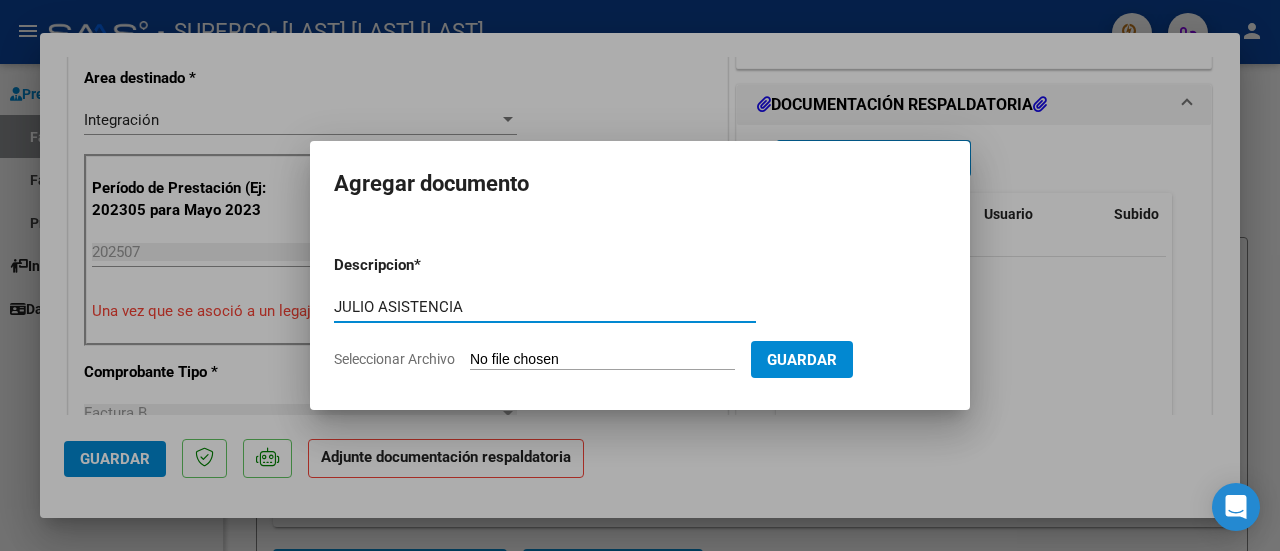 type on "JULIO ASISTENCIA" 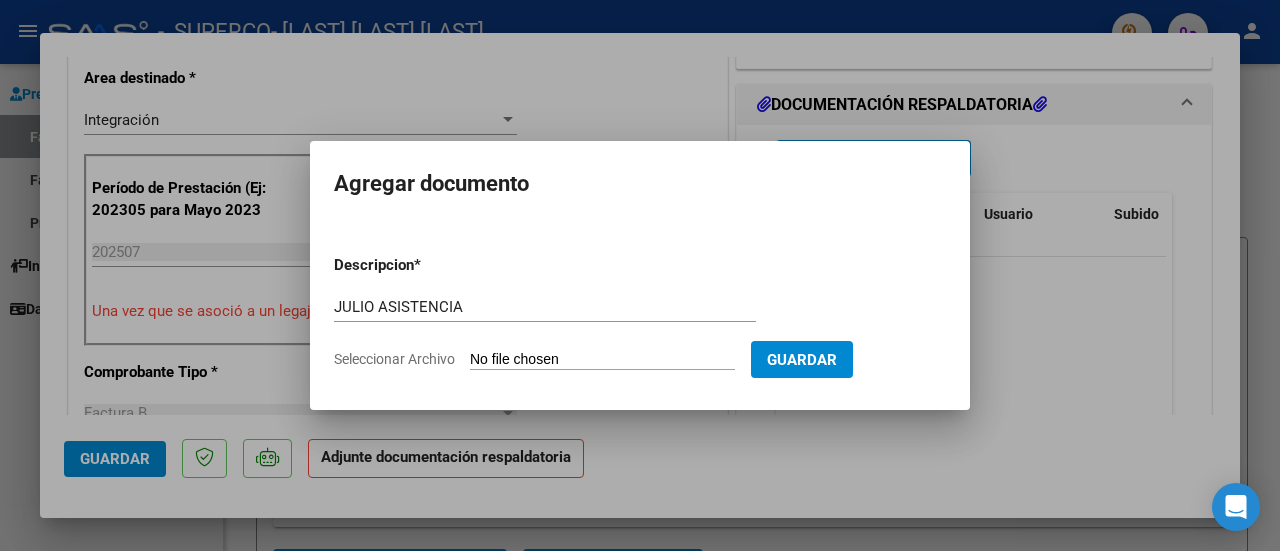 click on "Seleccionar Archivo" at bounding box center (602, 360) 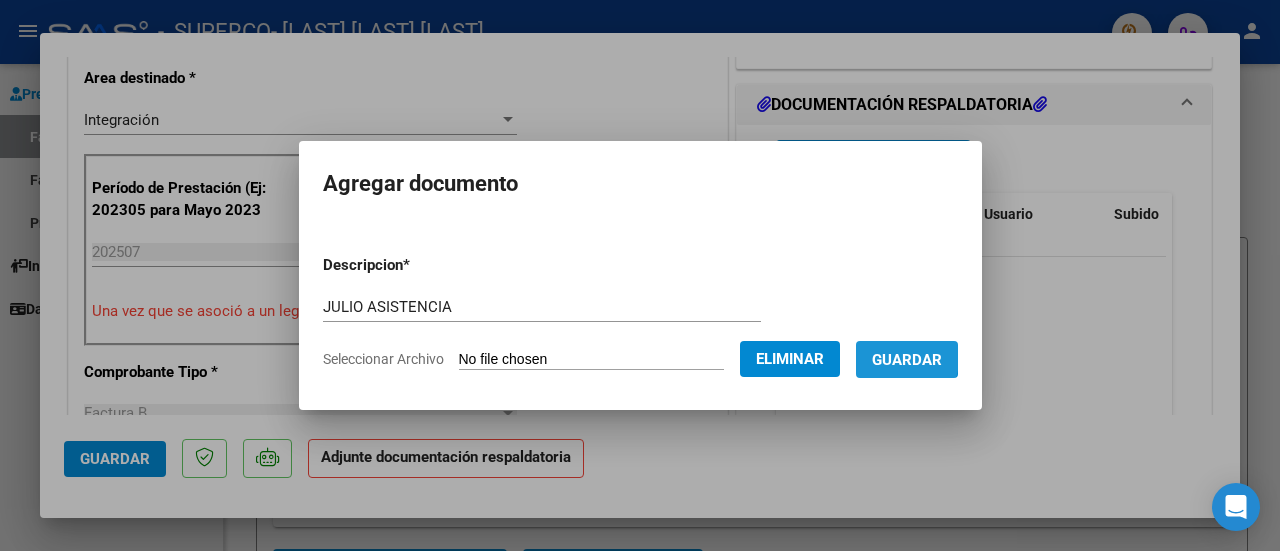click on "Guardar" at bounding box center [907, 360] 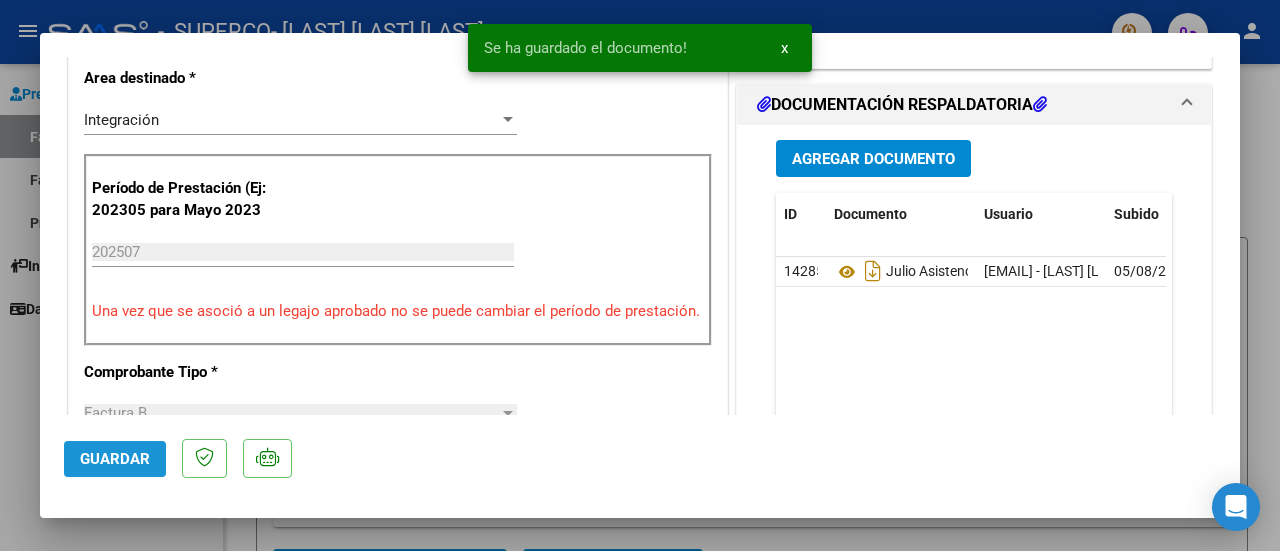 click on "Guardar" 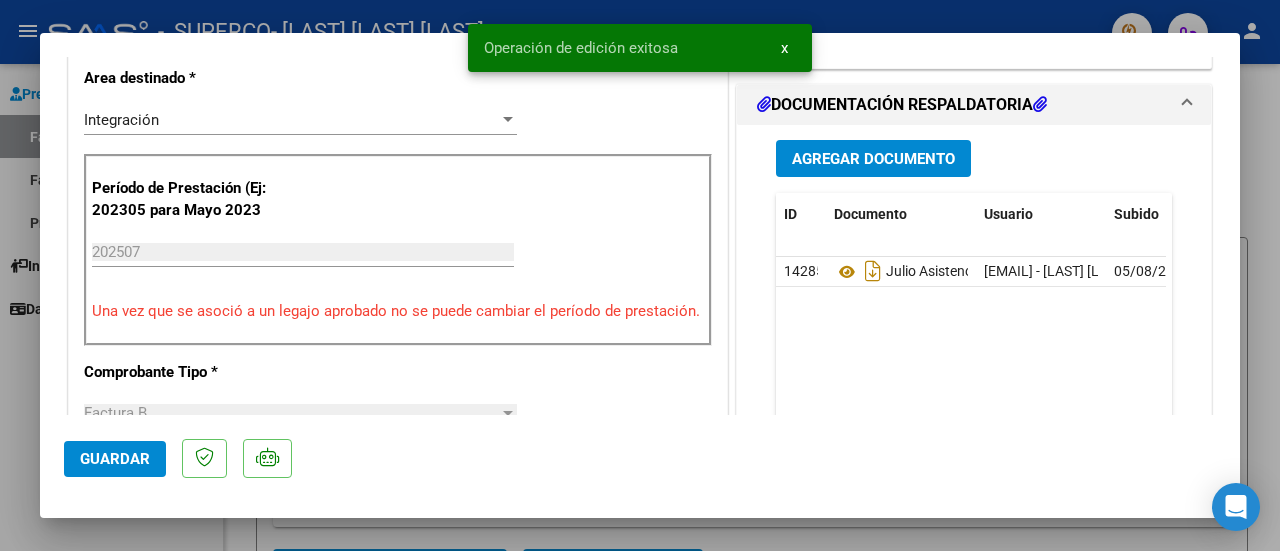 click at bounding box center (640, 275) 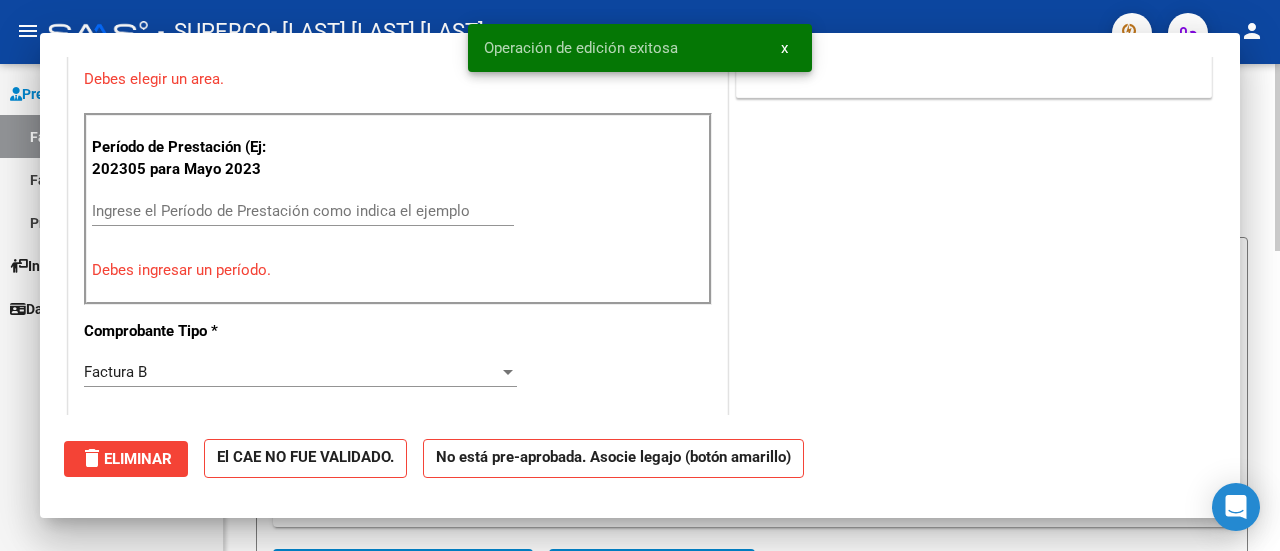 scroll, scrollTop: 0, scrollLeft: 0, axis: both 